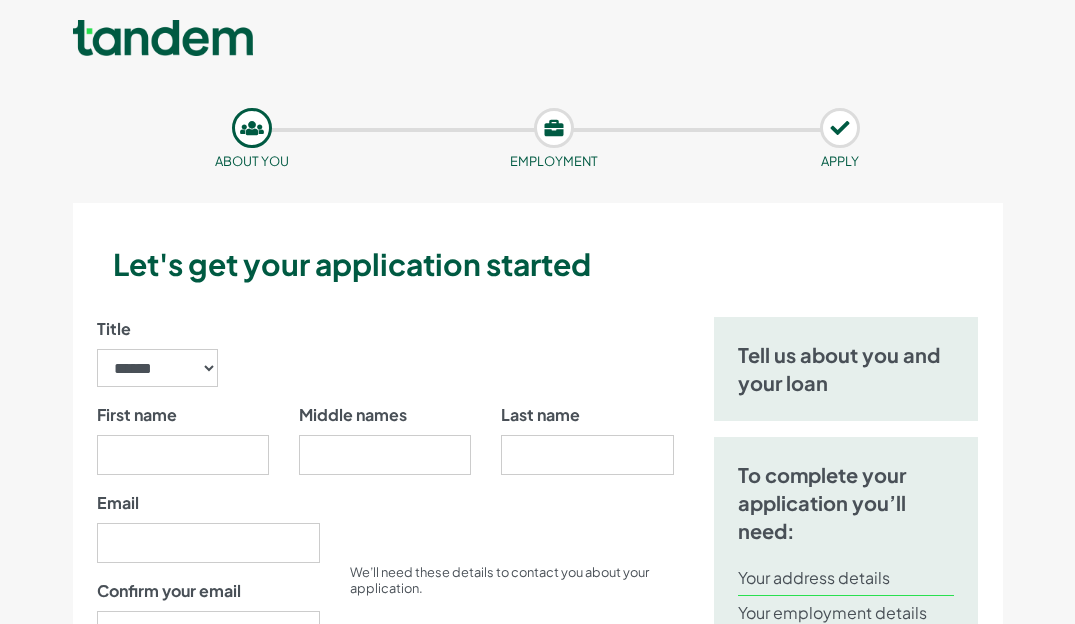 scroll, scrollTop: 186, scrollLeft: 0, axis: vertical 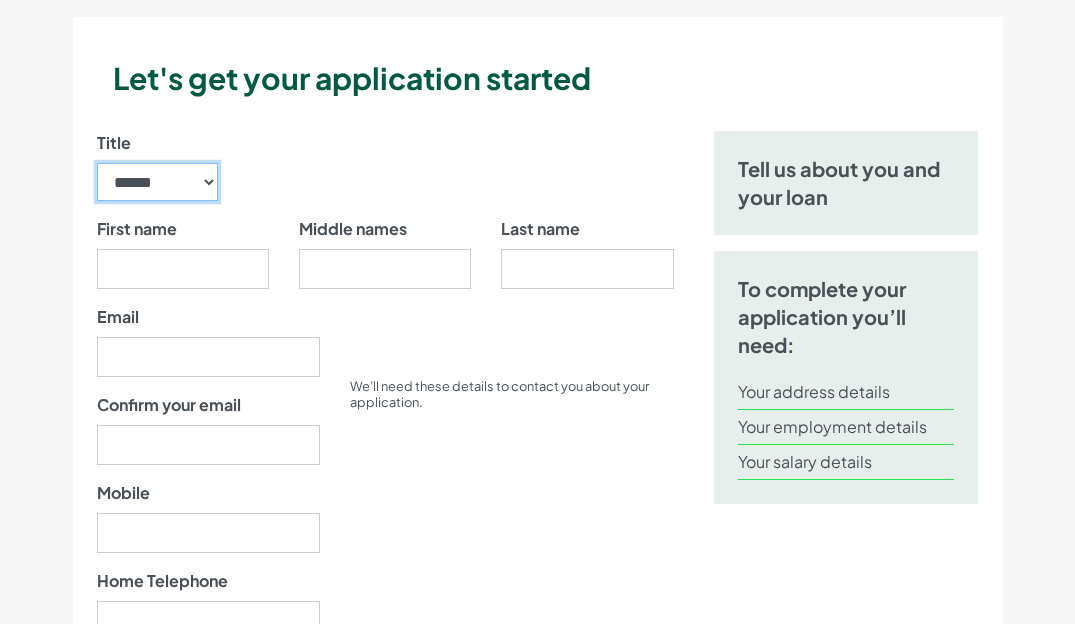 click on "******
**
***
****
**
**
****" at bounding box center (158, 182) 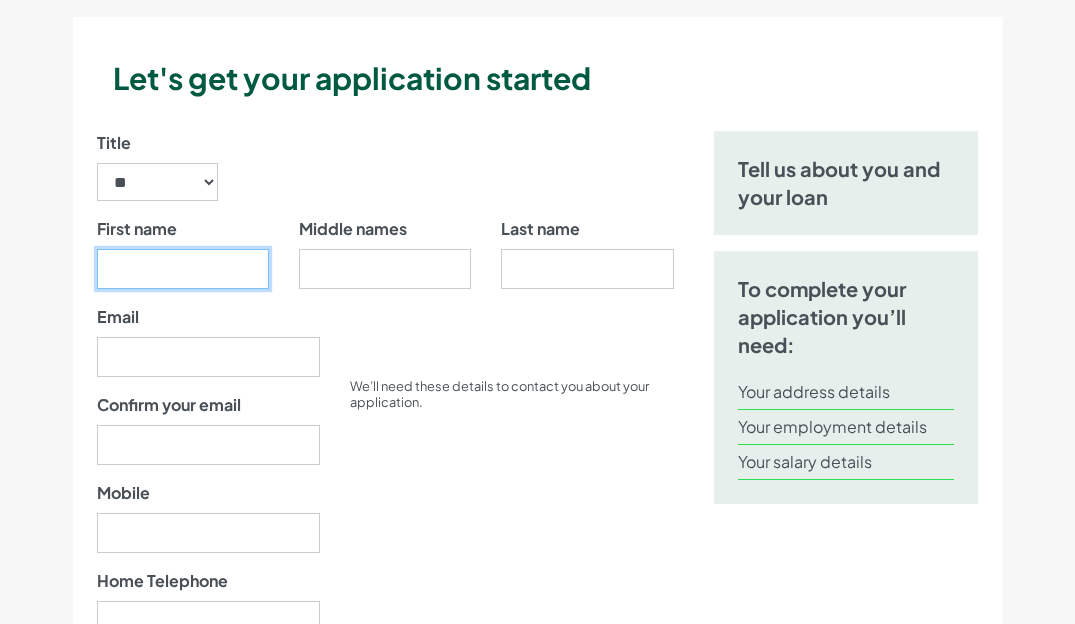 click on "First name" at bounding box center (183, 269) 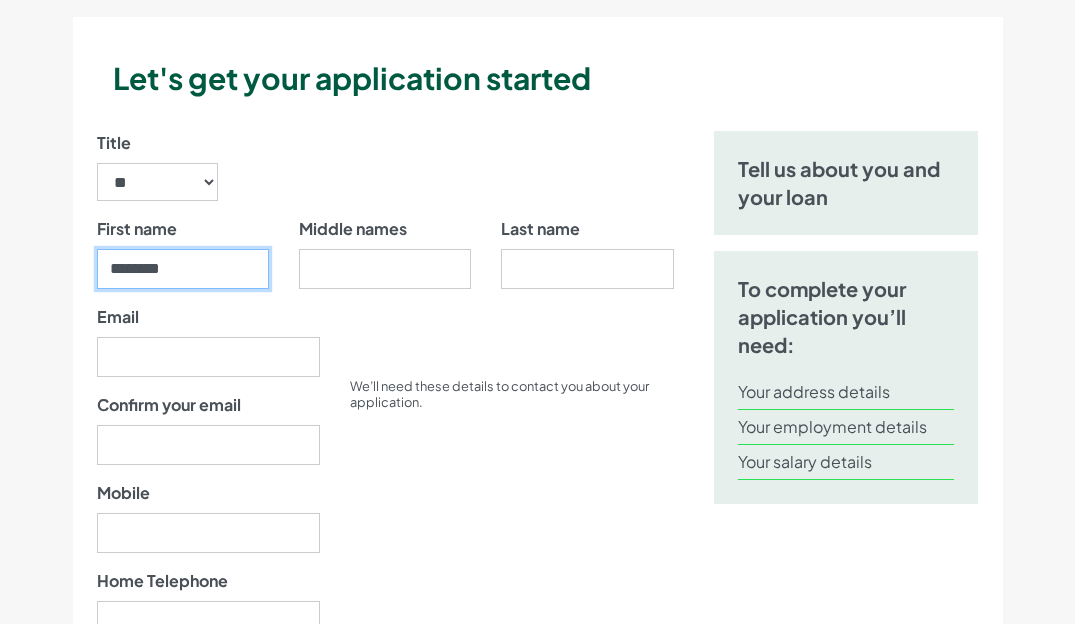type on "********" 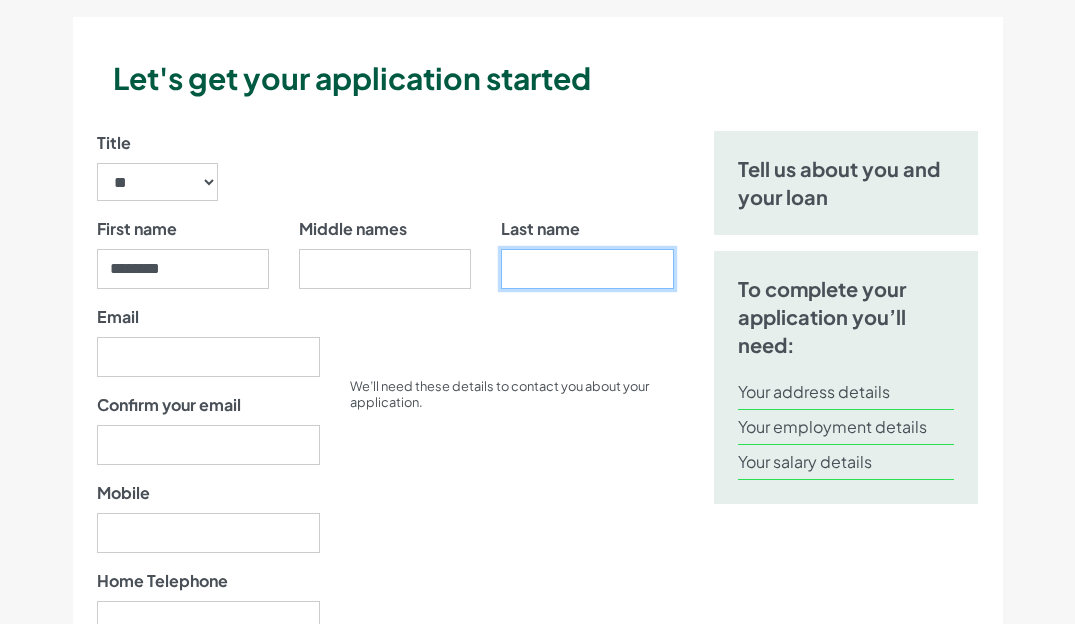 click on "Last name" at bounding box center (587, 269) 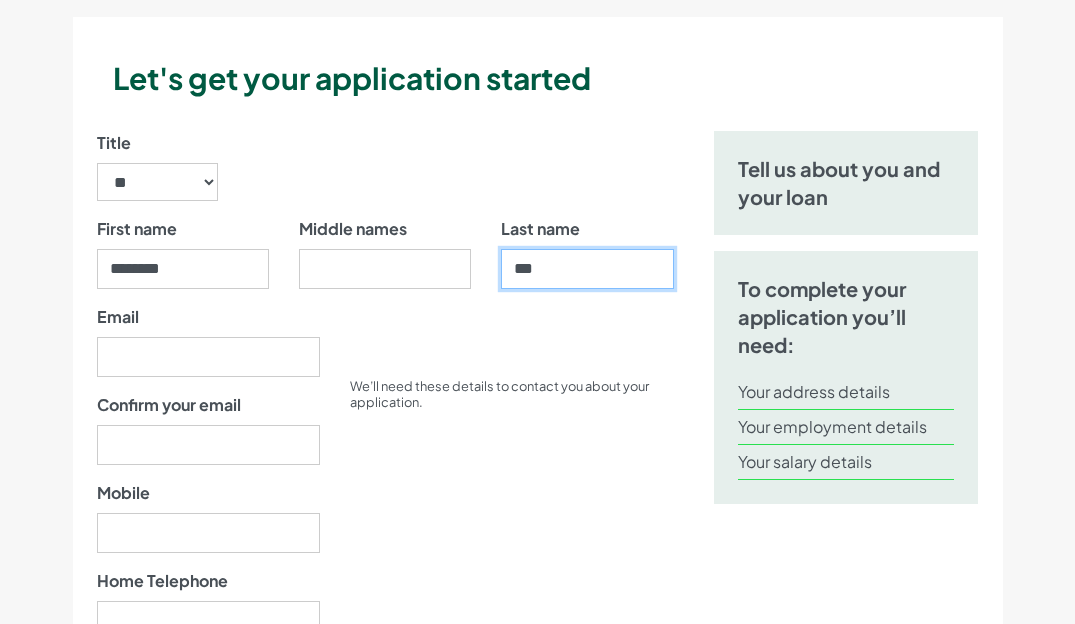 type on "***" 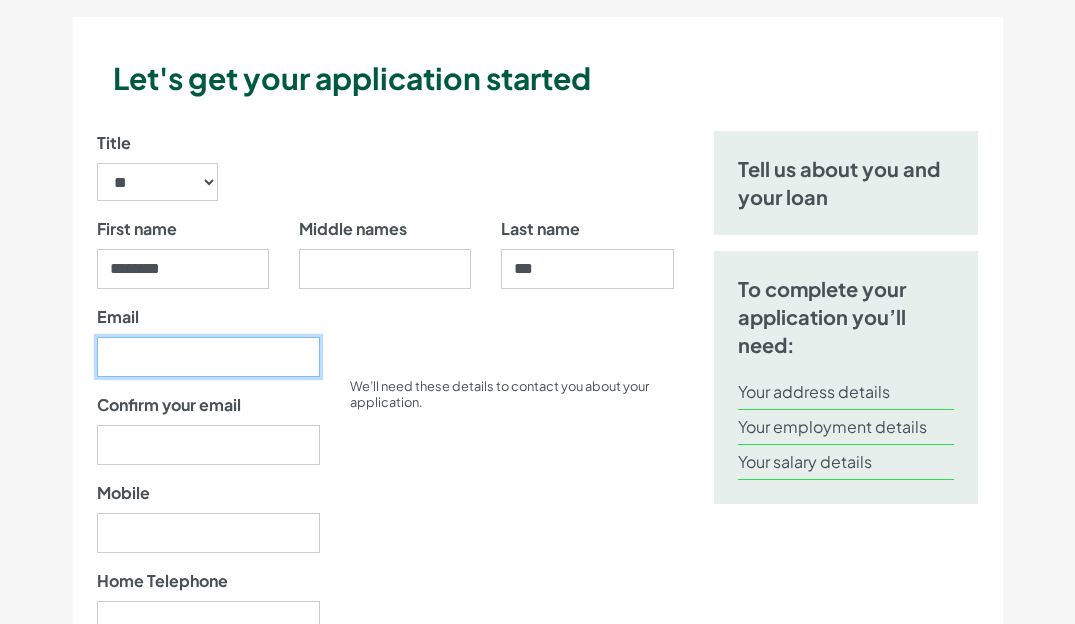 click on "Email" at bounding box center (208, 357) 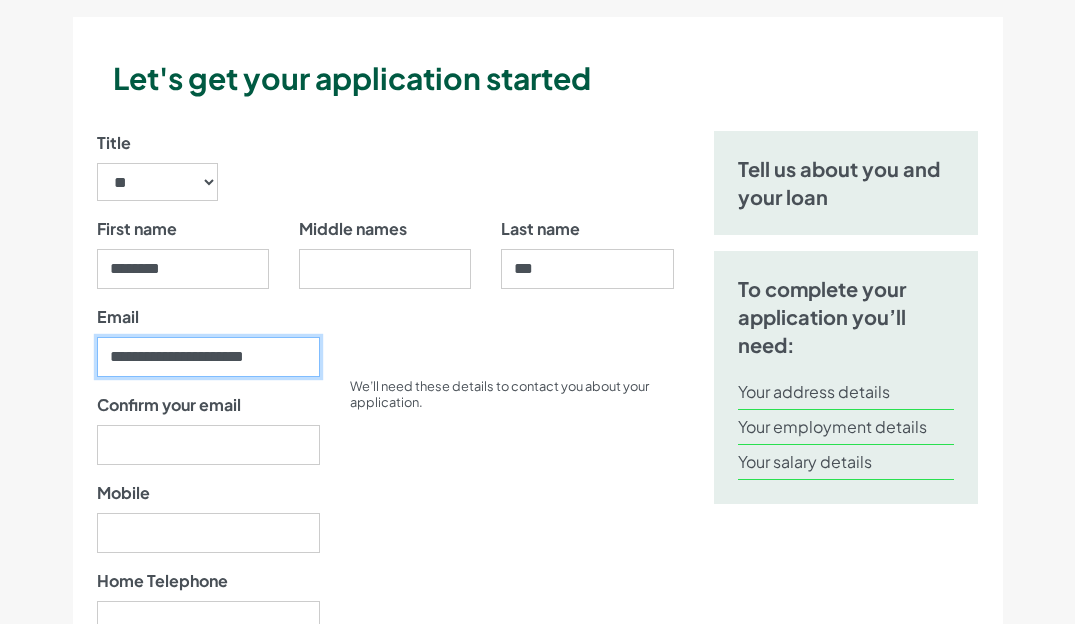 type on "**********" 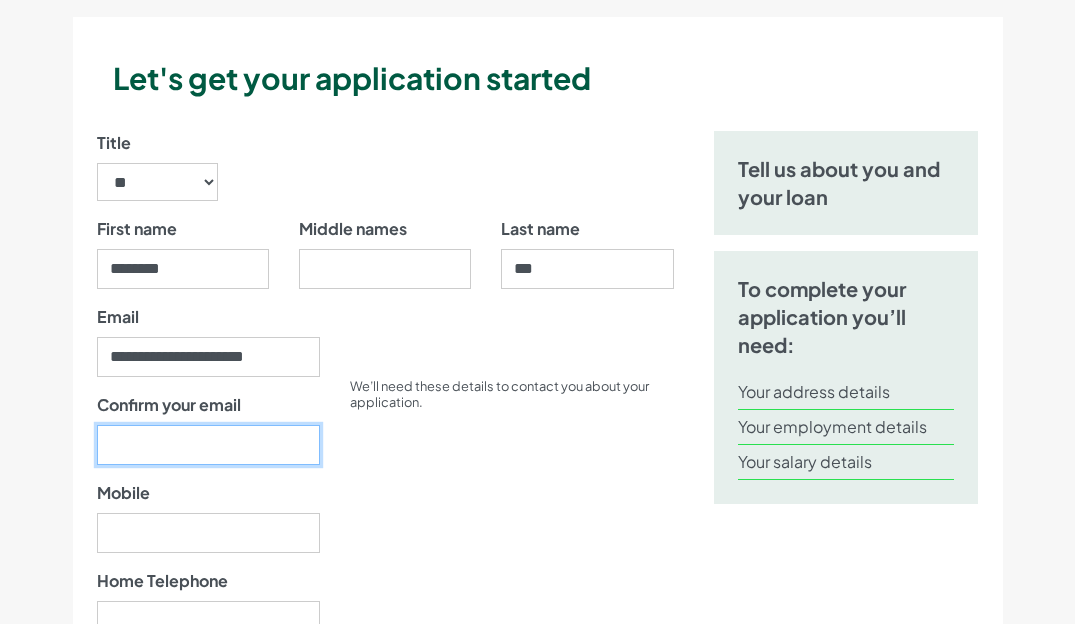 click on "Confirm your email" at bounding box center (208, 445) 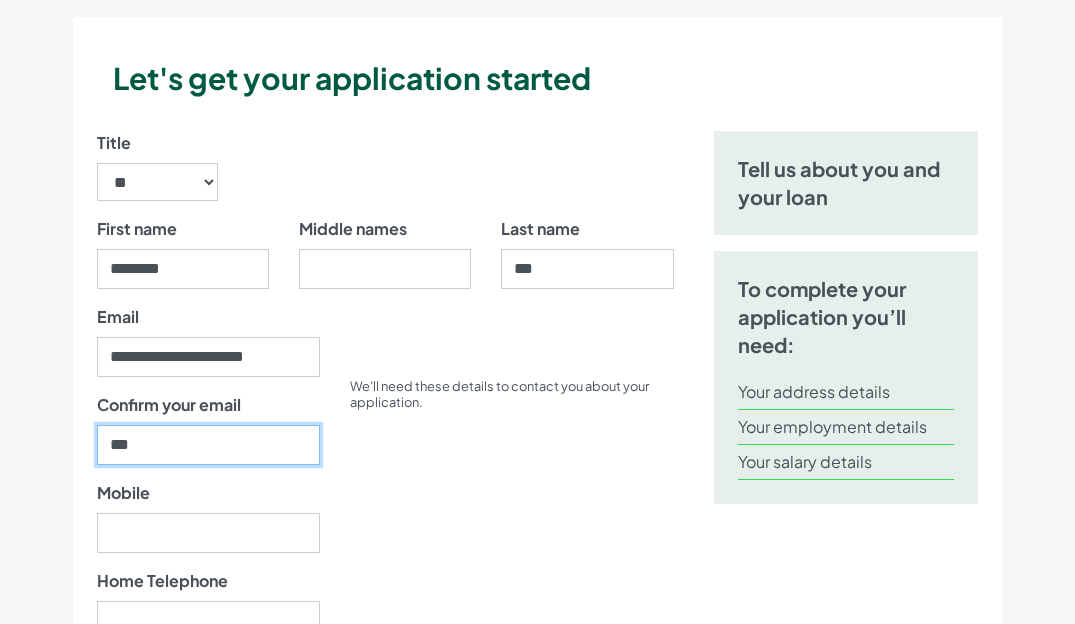 click on "***" at bounding box center (208, 445) 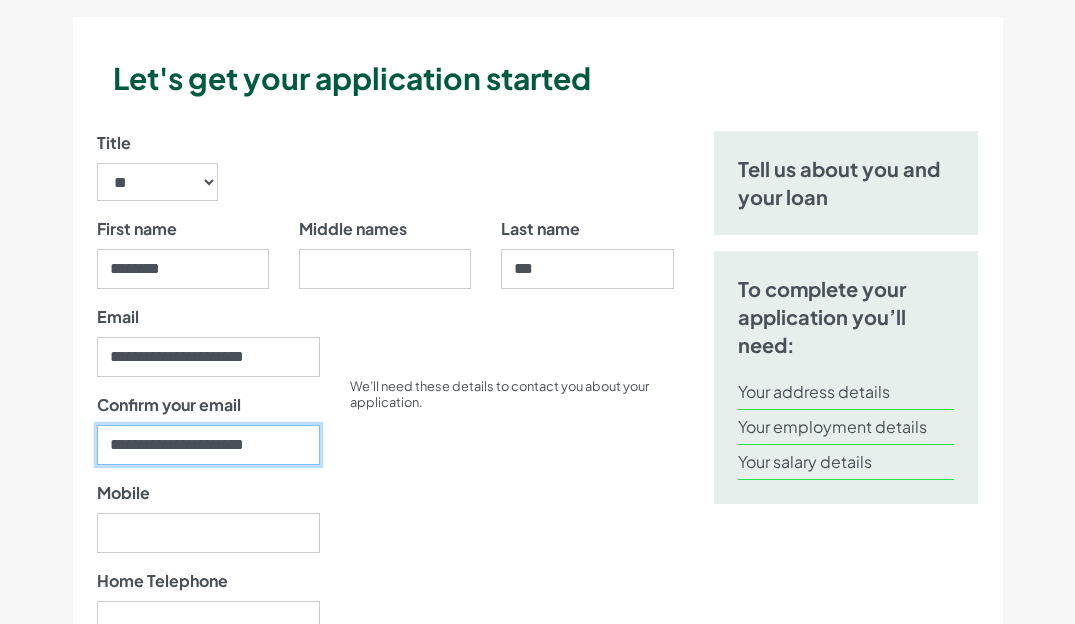 type on "**********" 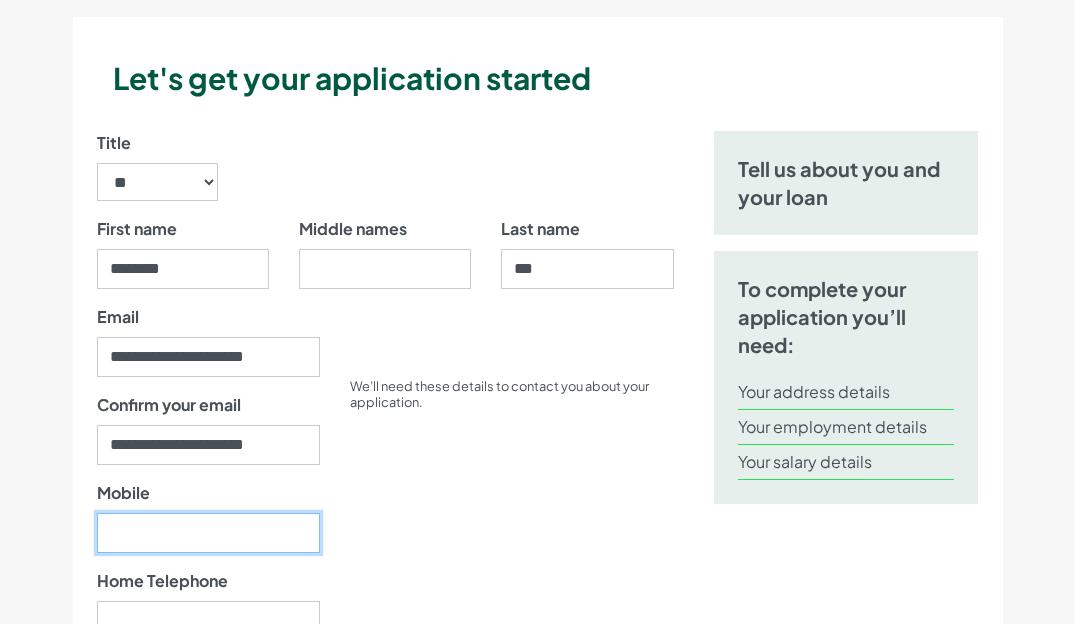 click on "Mobile" at bounding box center (208, 533) 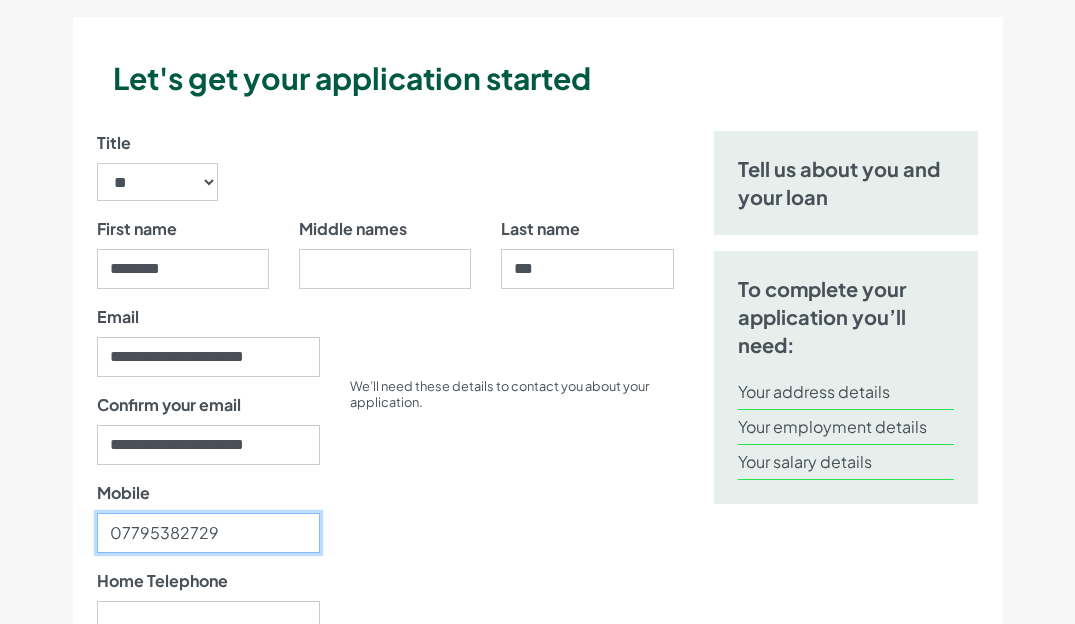 type on "07795382729" 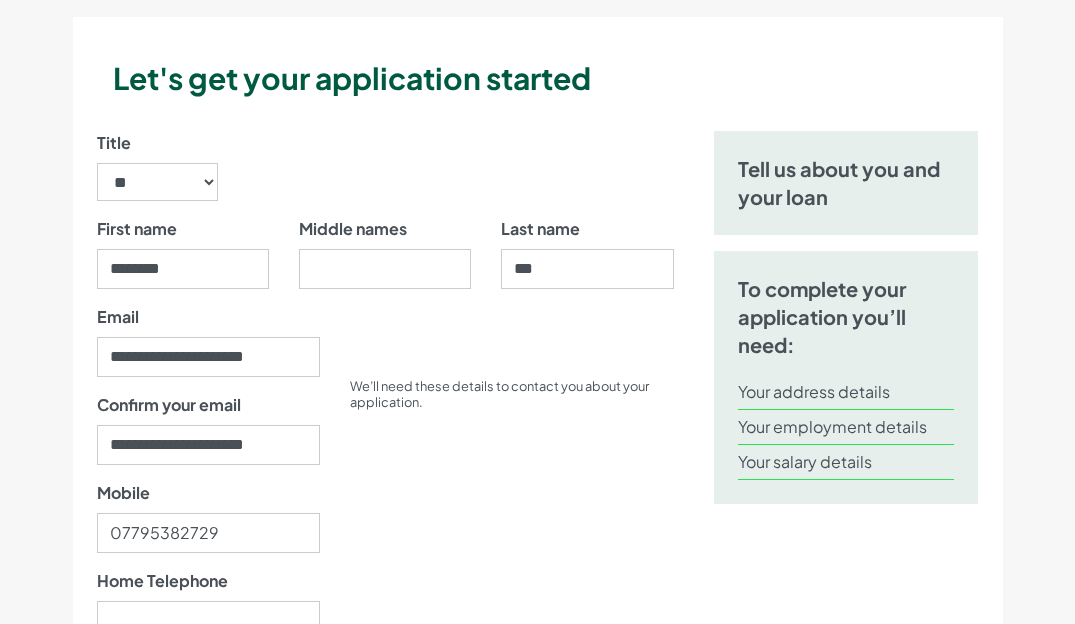 click on "We’ll need these details to contact you about your application." at bounding box center (512, 481) 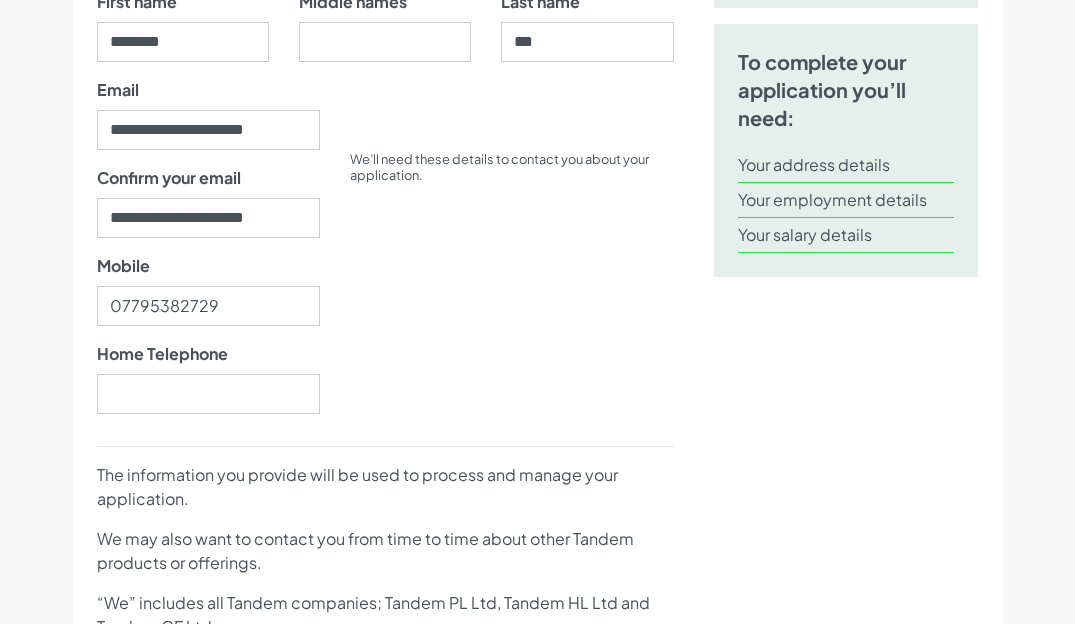 scroll, scrollTop: 417, scrollLeft: 0, axis: vertical 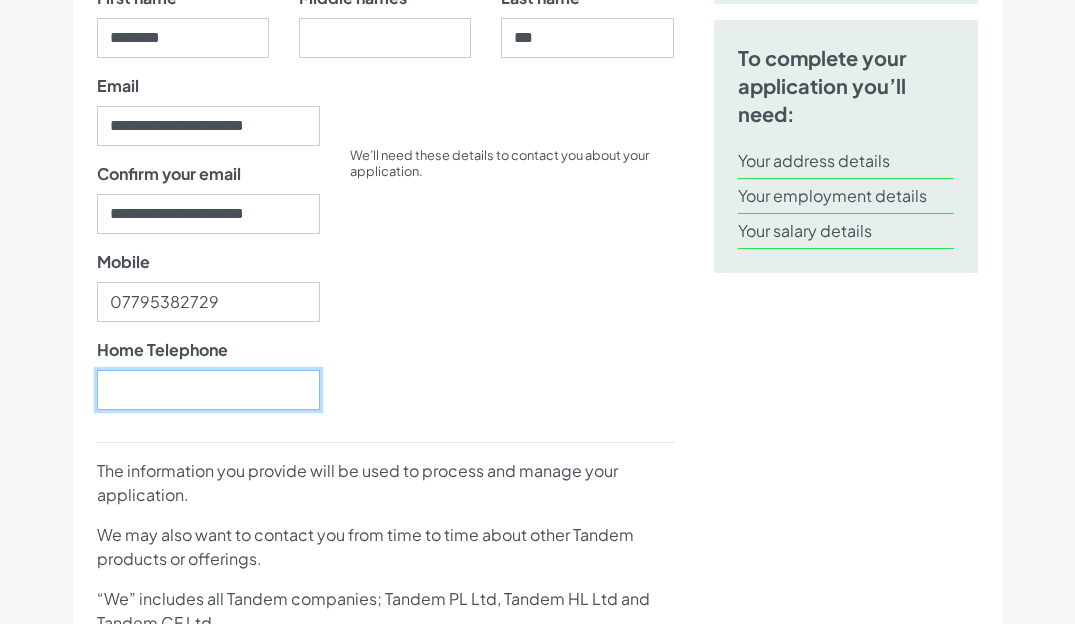 click on "Home Telephone" at bounding box center [208, 390] 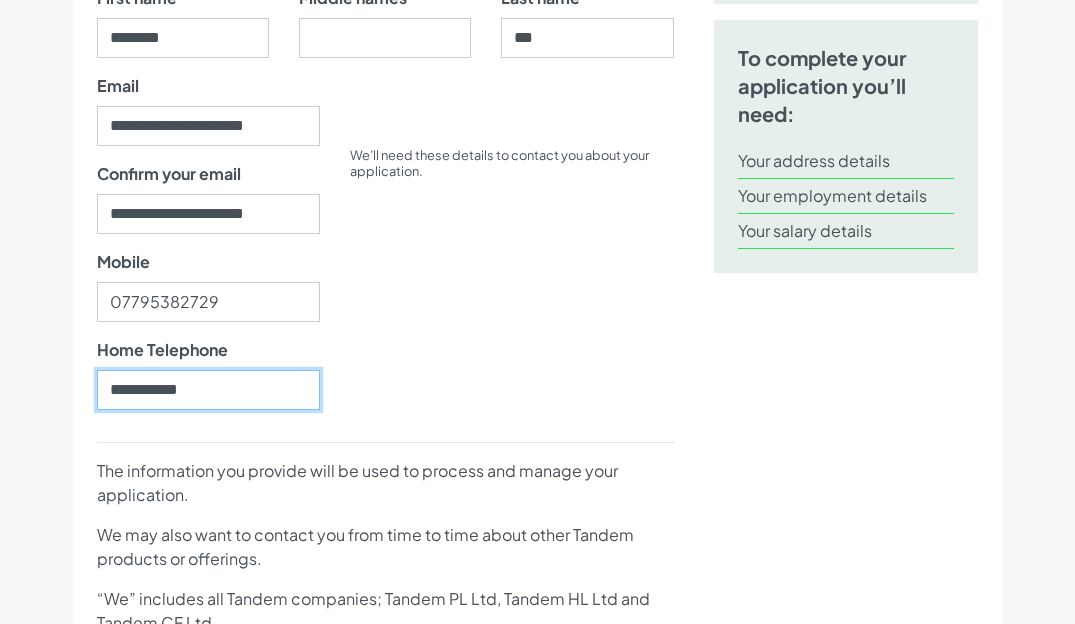 type on "**********" 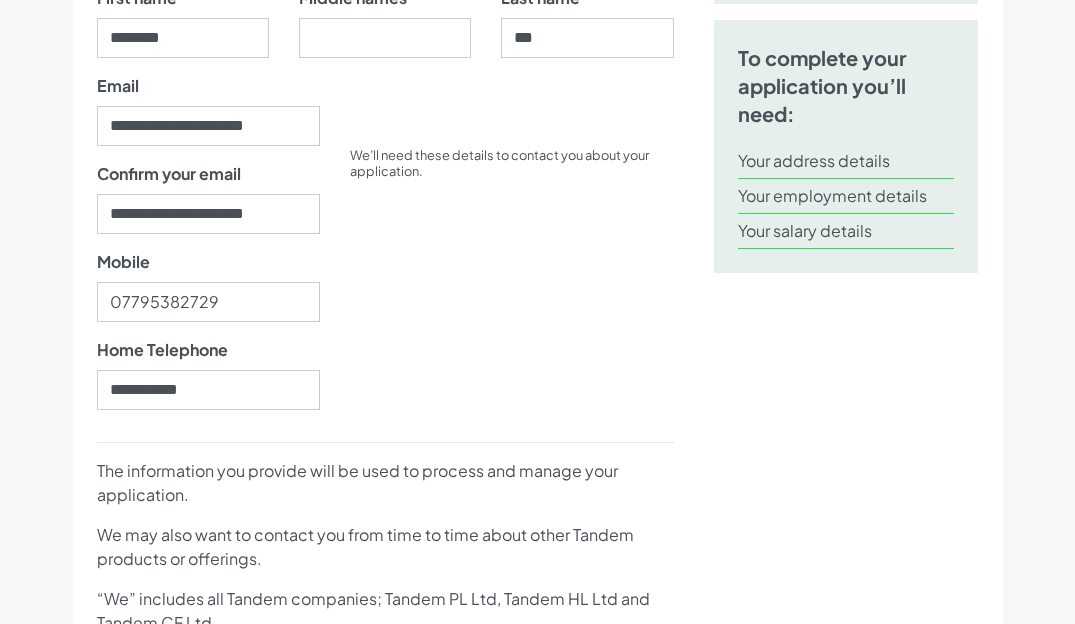 click on "We’ll need these details to contact you about your application." at bounding box center (512, 250) 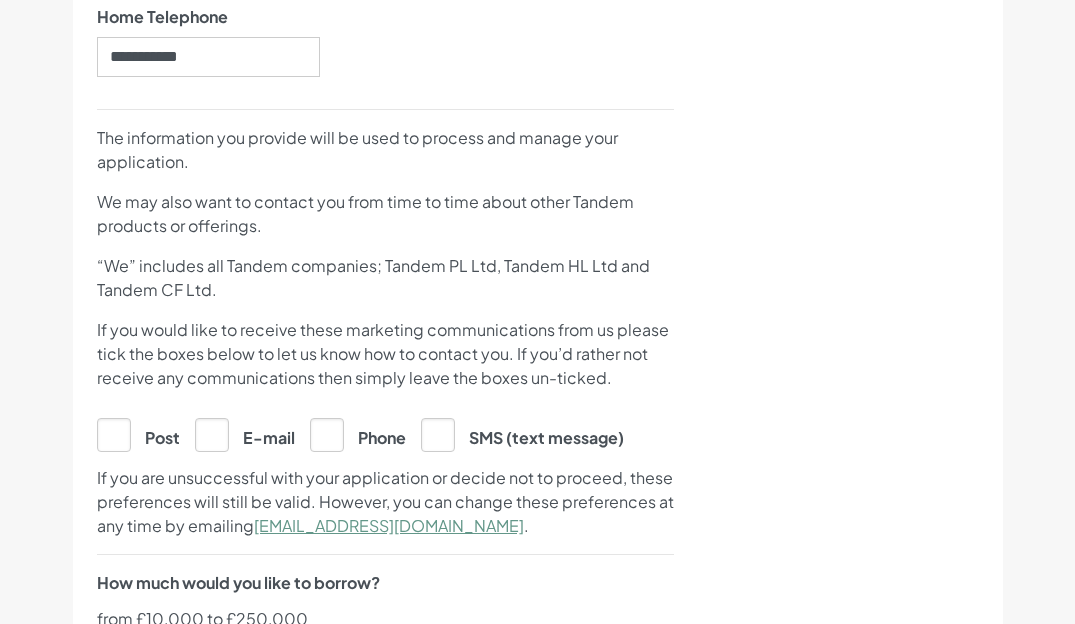 scroll, scrollTop: 769, scrollLeft: 0, axis: vertical 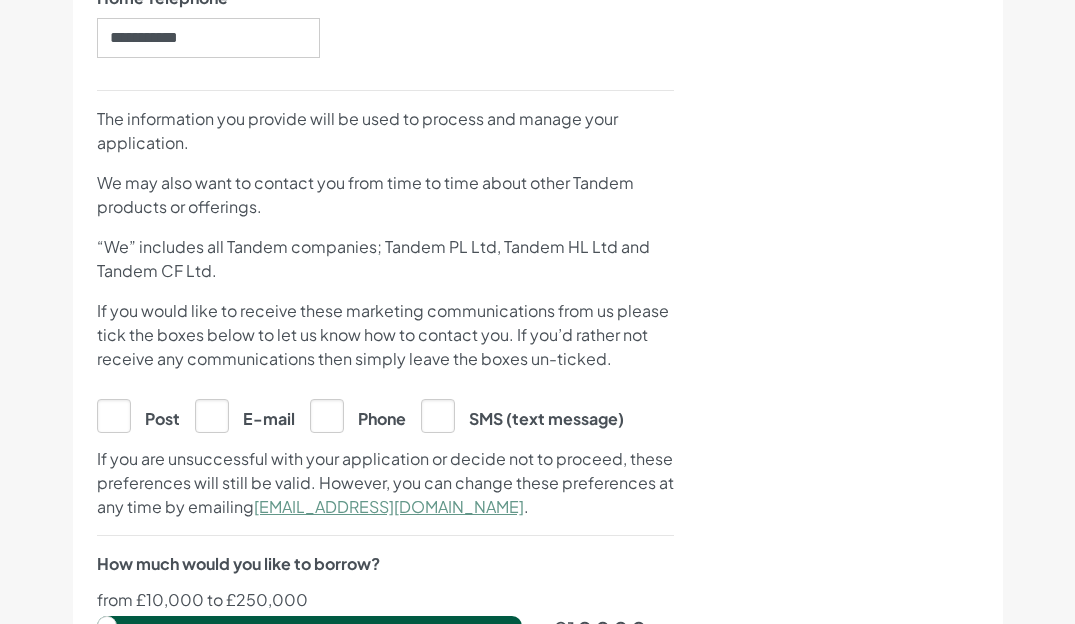 click on "E-mail" at bounding box center (245, 415) 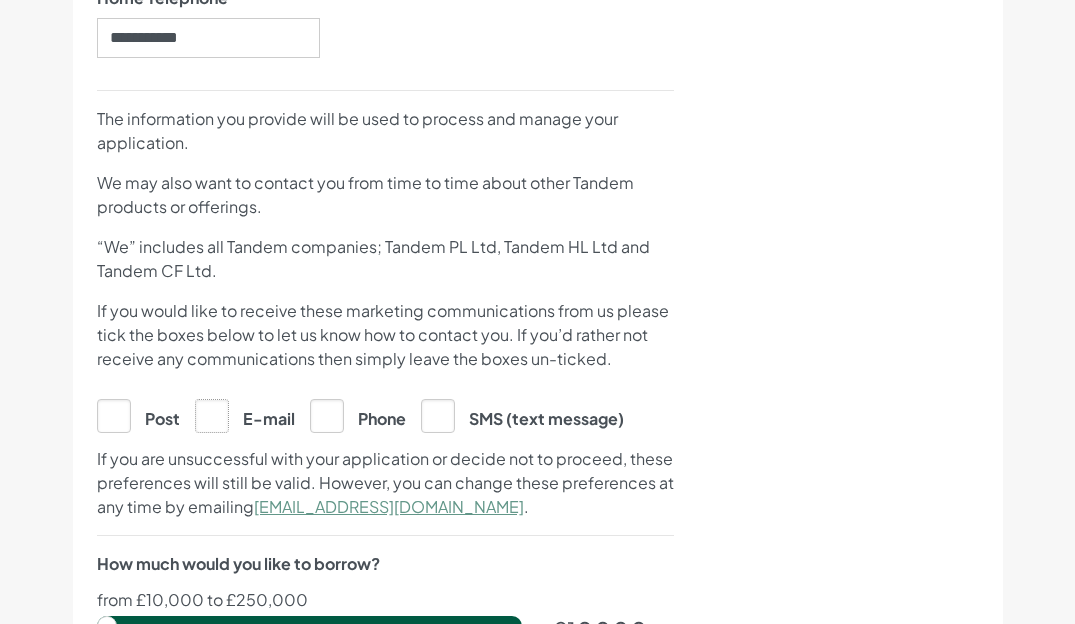 click on "E-mail" at bounding box center [-9798, 415] 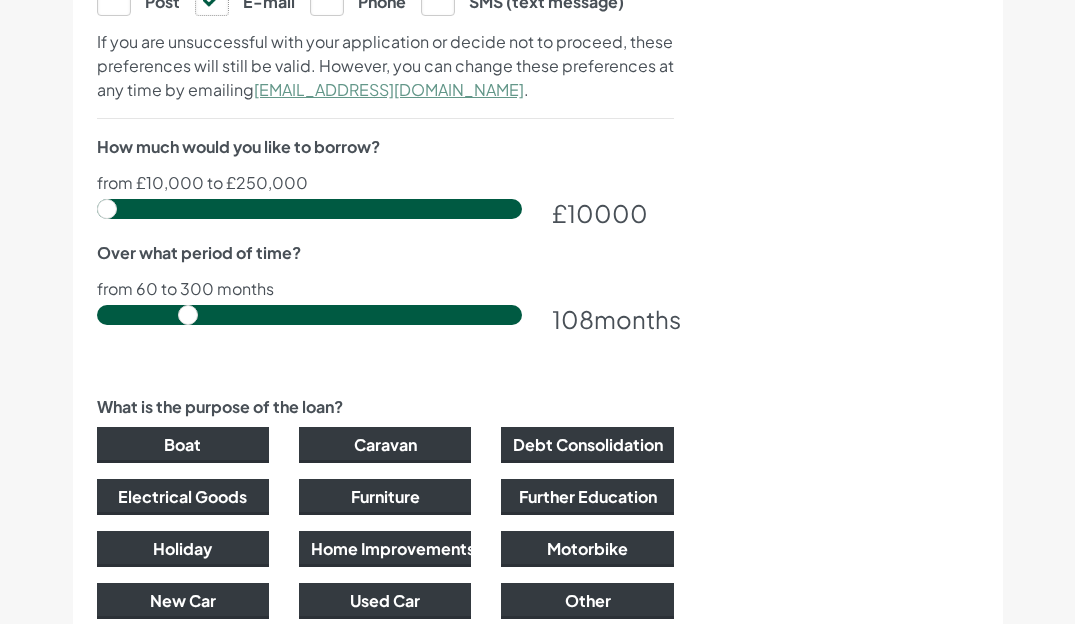 scroll, scrollTop: 1190, scrollLeft: 0, axis: vertical 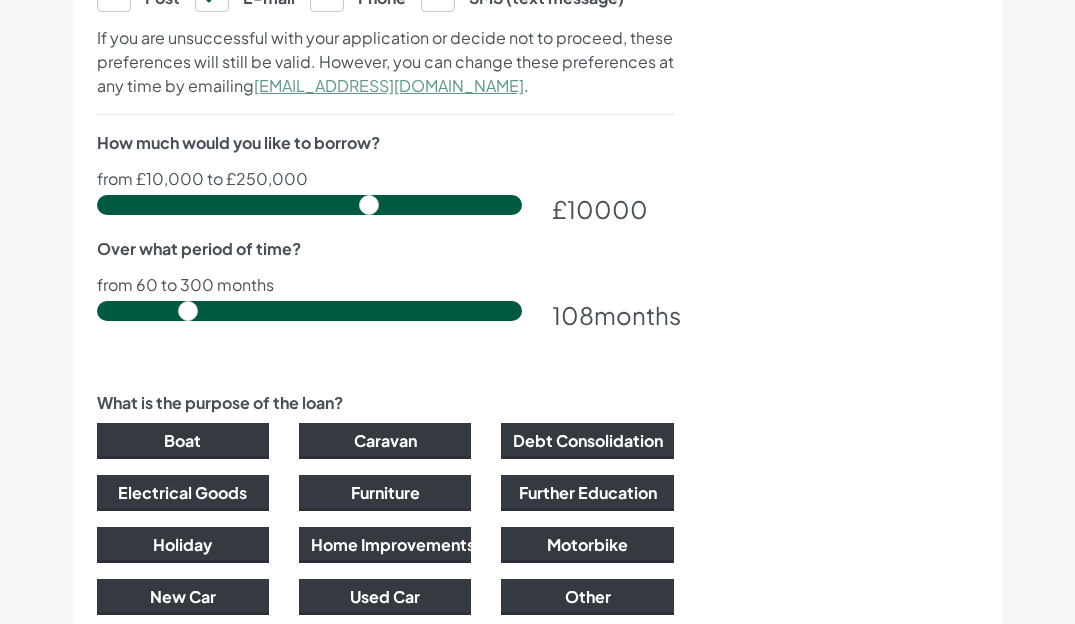 click at bounding box center [309, 205] 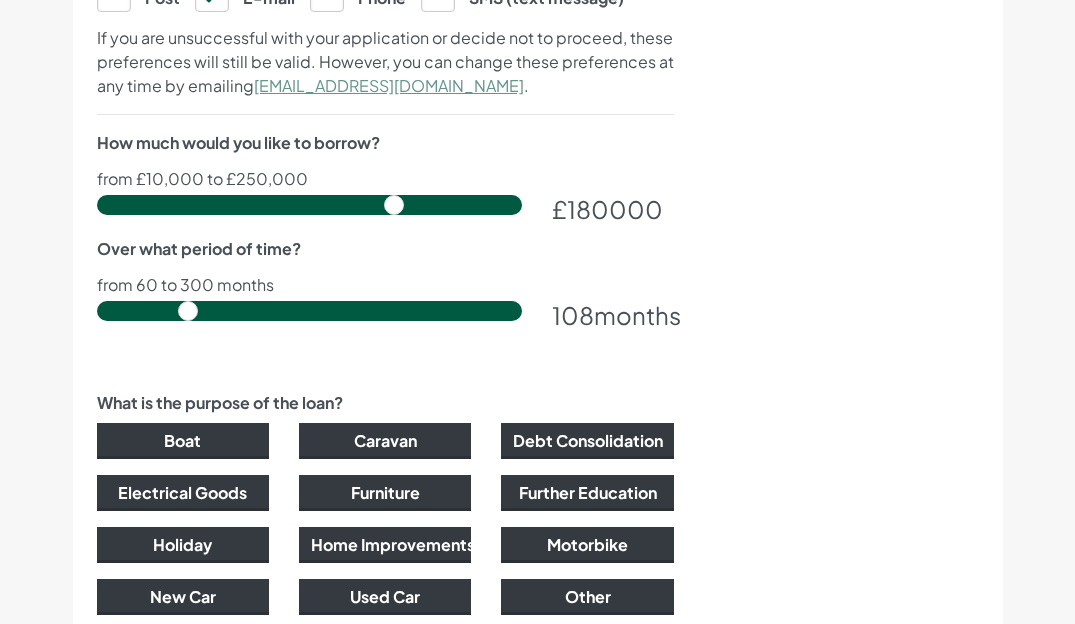 drag, startPoint x: 369, startPoint y: 204, endPoint x: 393, endPoint y: 216, distance: 26.832815 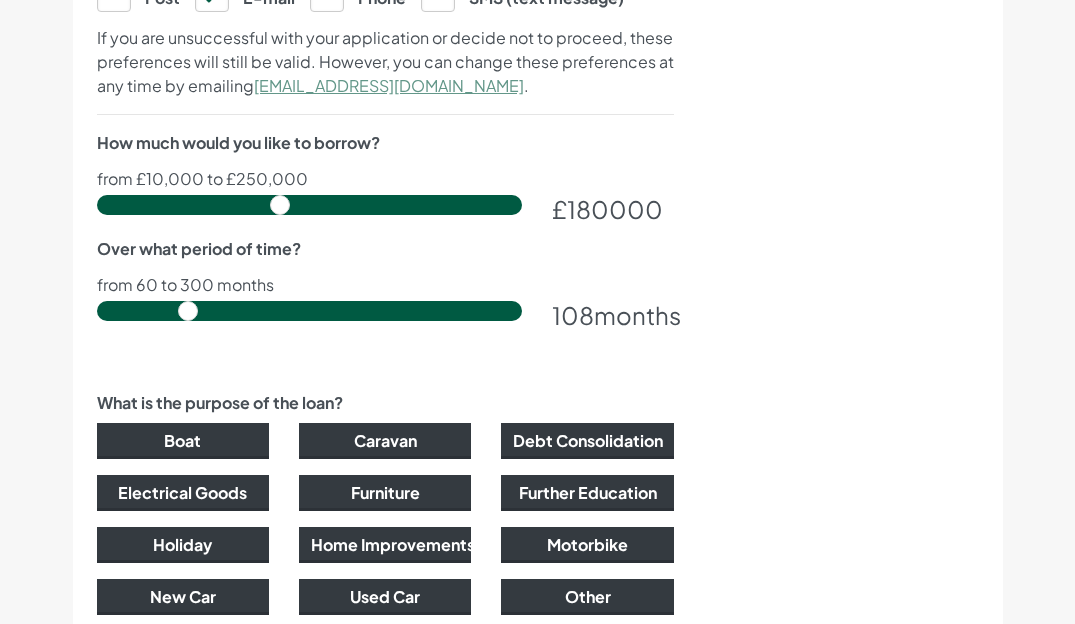 click at bounding box center (309, 205) 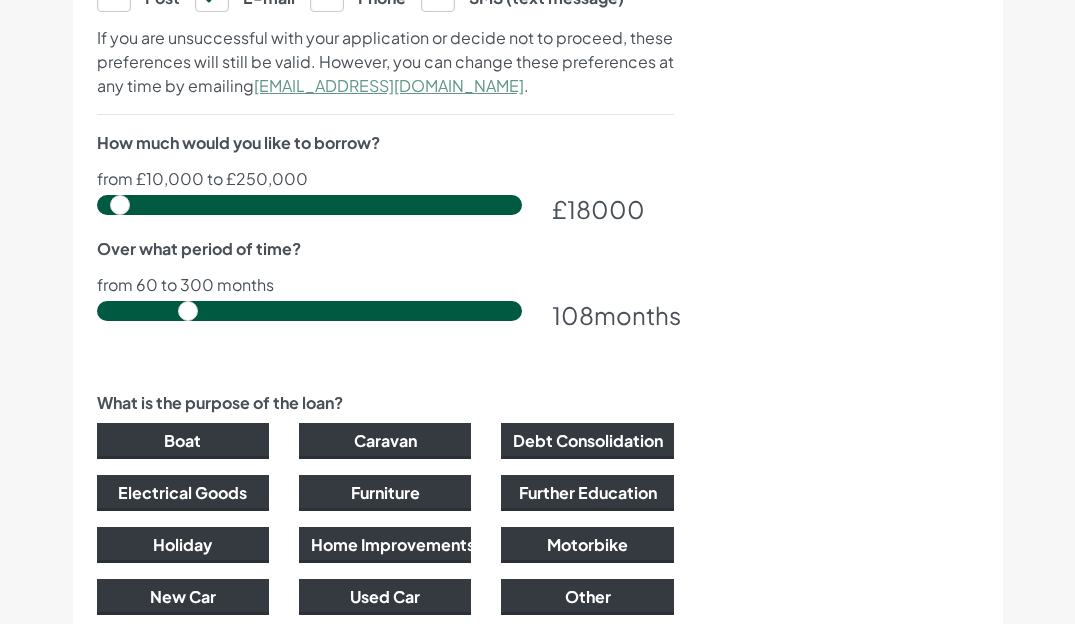 drag, startPoint x: 279, startPoint y: 198, endPoint x: 120, endPoint y: 182, distance: 159.80301 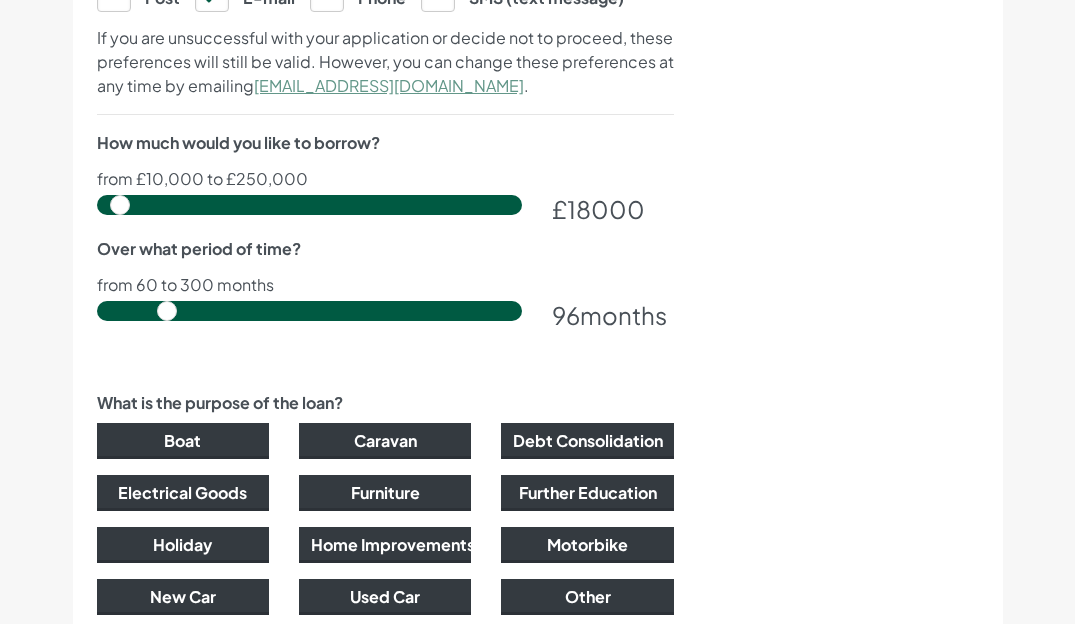 drag, startPoint x: 189, startPoint y: 315, endPoint x: 160, endPoint y: 308, distance: 29.832869 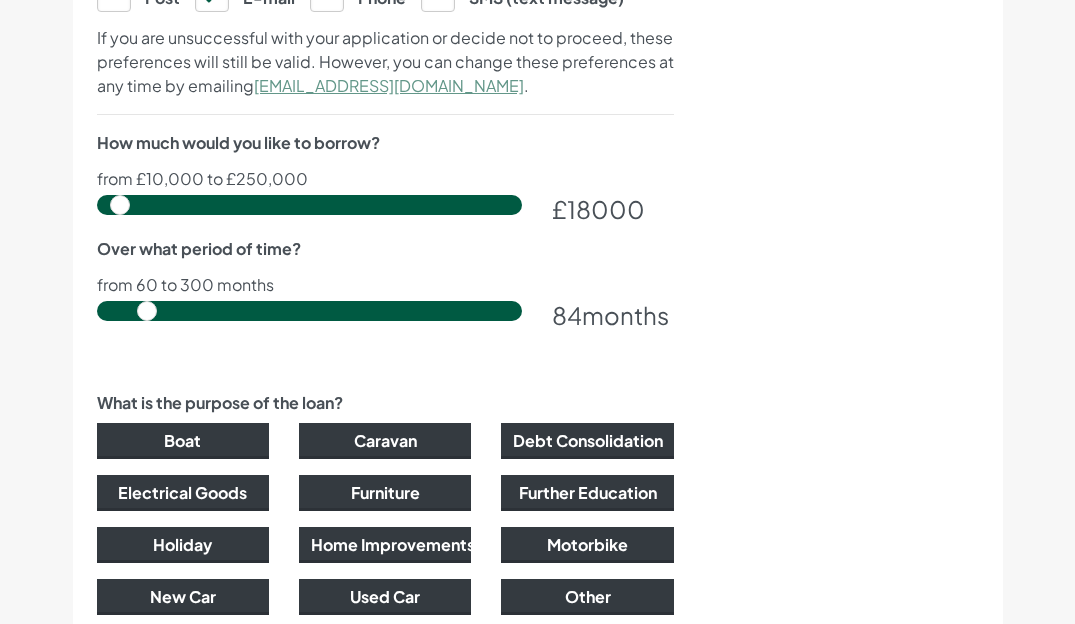 drag, startPoint x: 170, startPoint y: 311, endPoint x: 153, endPoint y: 307, distance: 17.464249 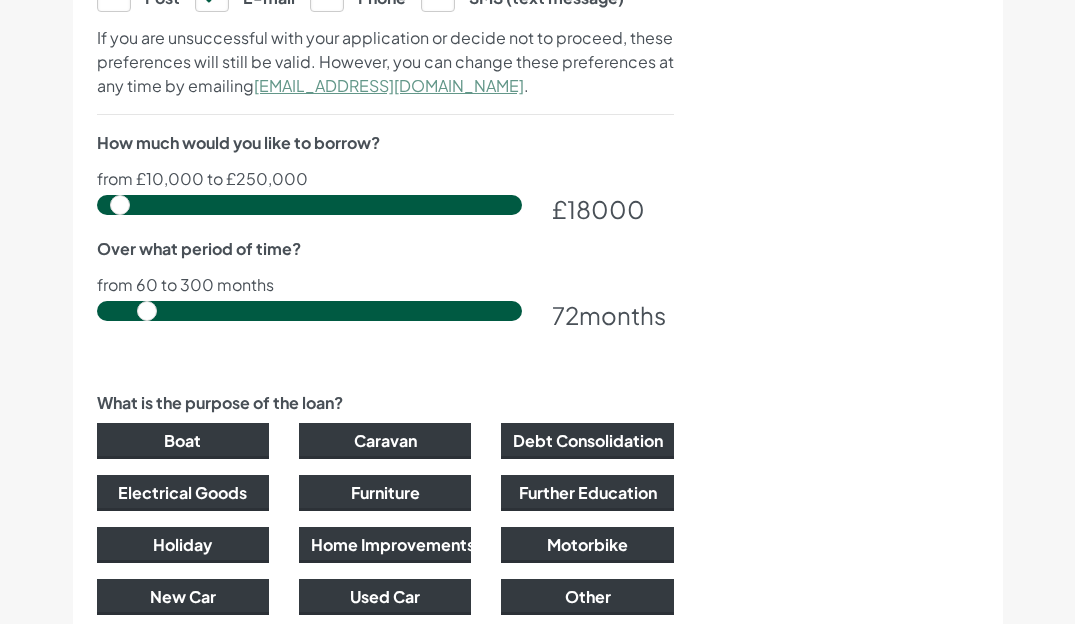 drag, startPoint x: 147, startPoint y: 314, endPoint x: 137, endPoint y: 309, distance: 11.18034 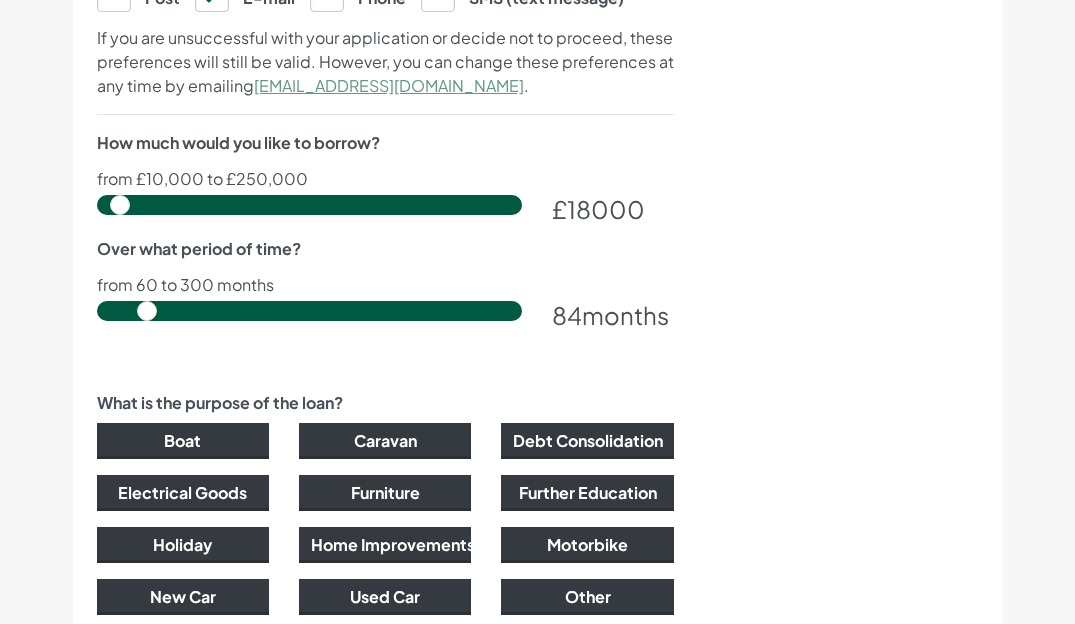 click at bounding box center (309, 311) 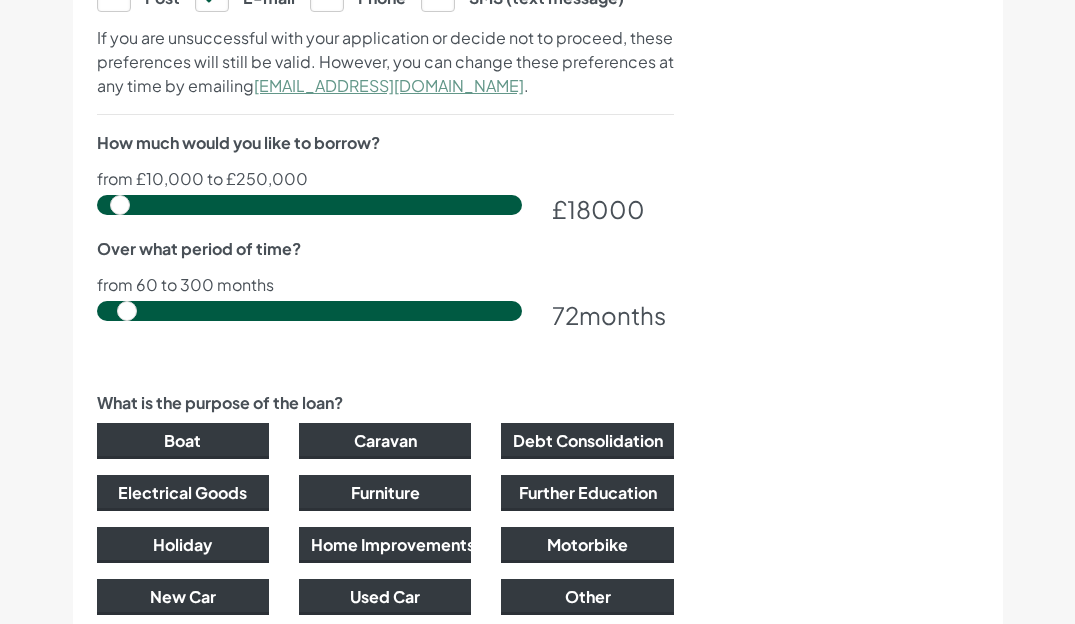 type on "72" 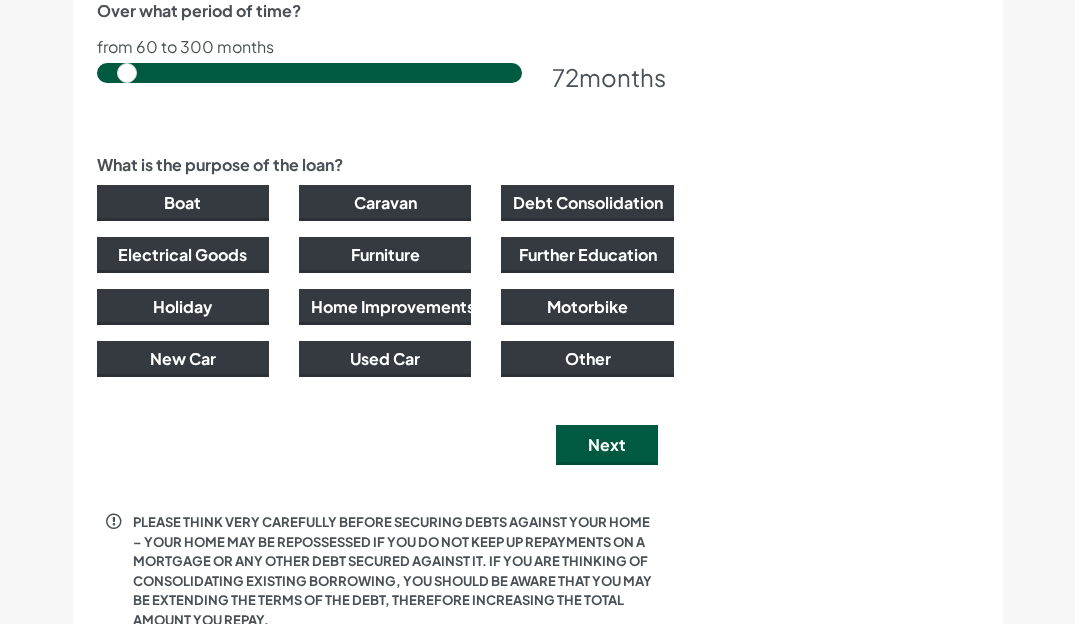 scroll, scrollTop: 1430, scrollLeft: 0, axis: vertical 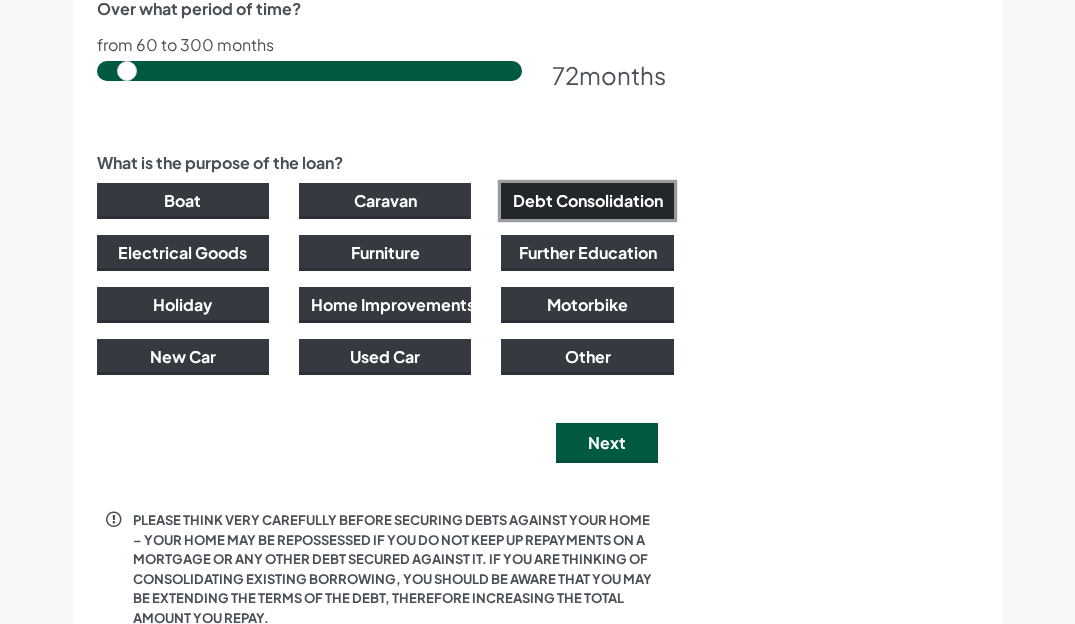 click on "Debt Consolidation" at bounding box center [587, 201] 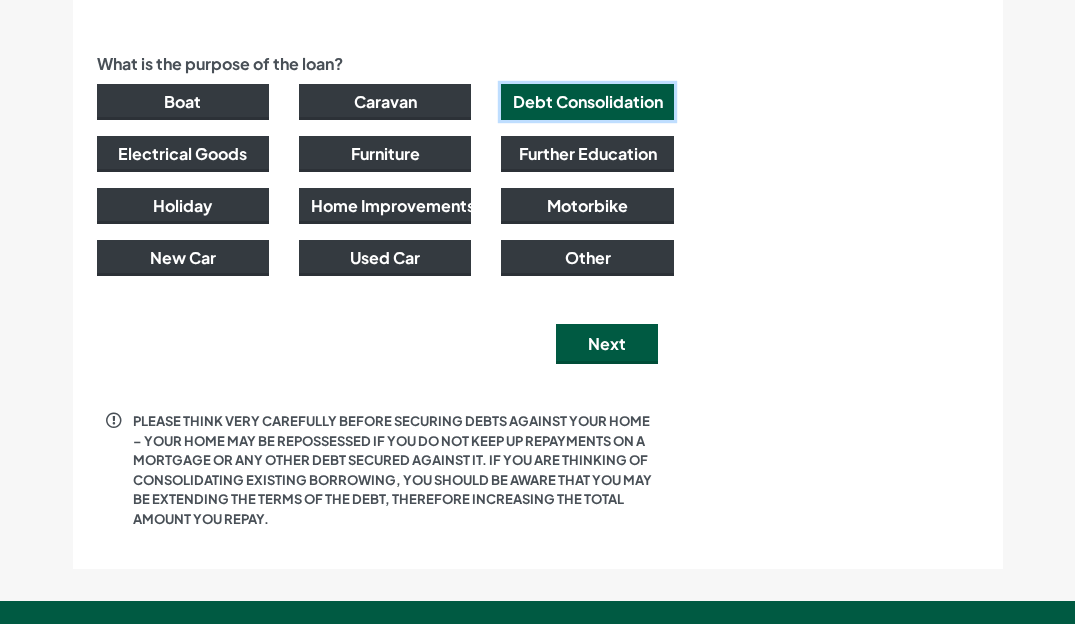 scroll, scrollTop: 1552, scrollLeft: 0, axis: vertical 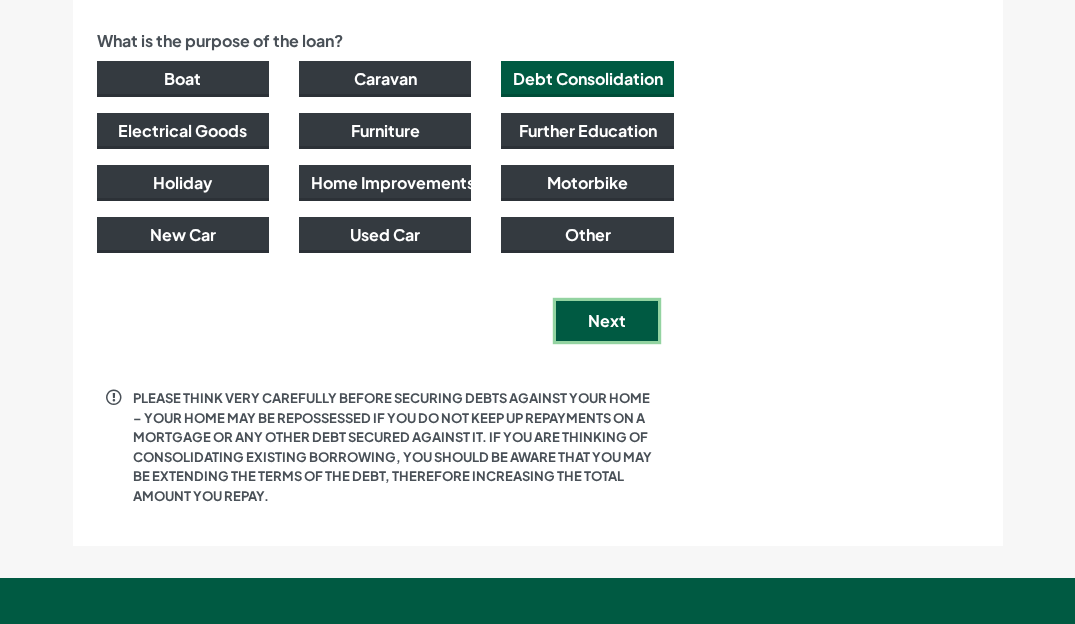 click on "Next" at bounding box center (607, 321) 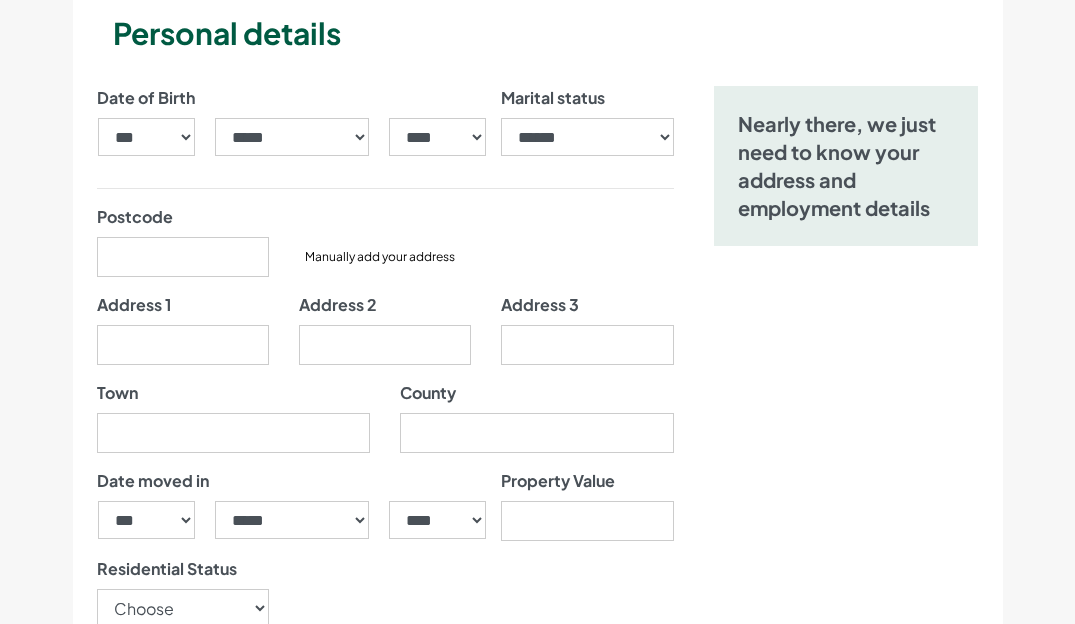 scroll, scrollTop: 237, scrollLeft: 0, axis: vertical 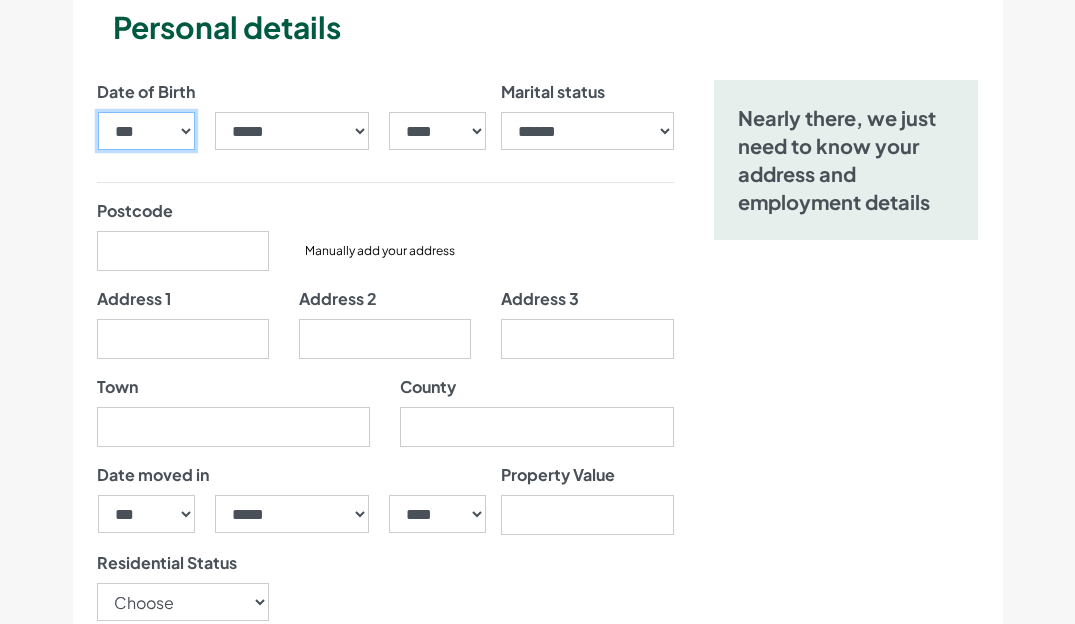 click on "***
* * * * * * * * * ** ** ** ** ** ** ** ** ** ** ** ** ** ** ** ** ** ** ** ** ** **" at bounding box center [146, 131] 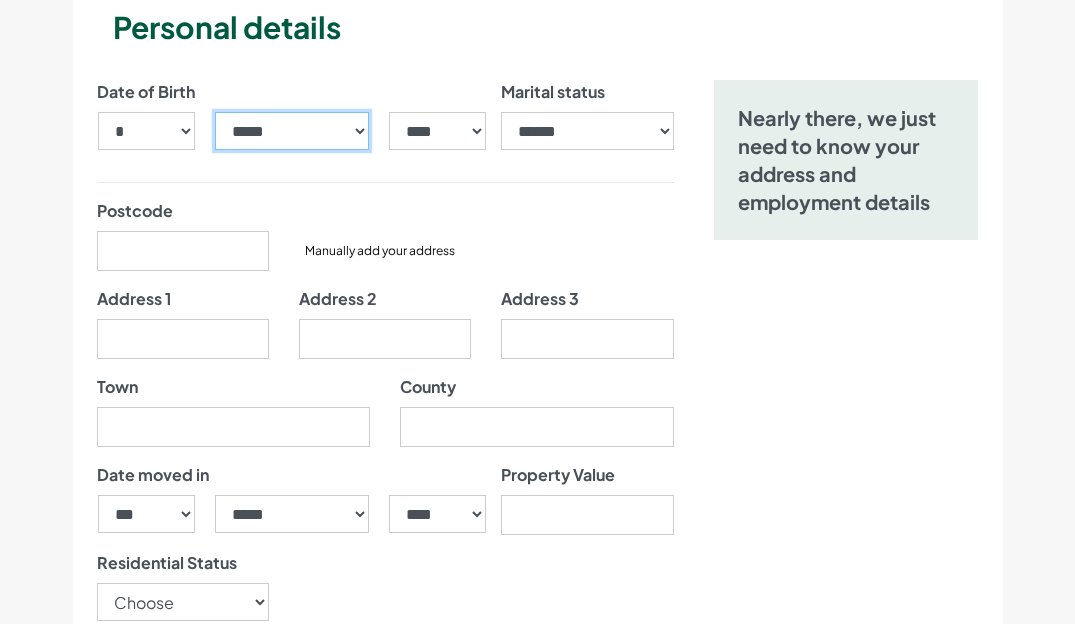 click on "*****
*******
********
*****
*****
***
****
****
******
*********
*******
********
********" at bounding box center [292, 131] 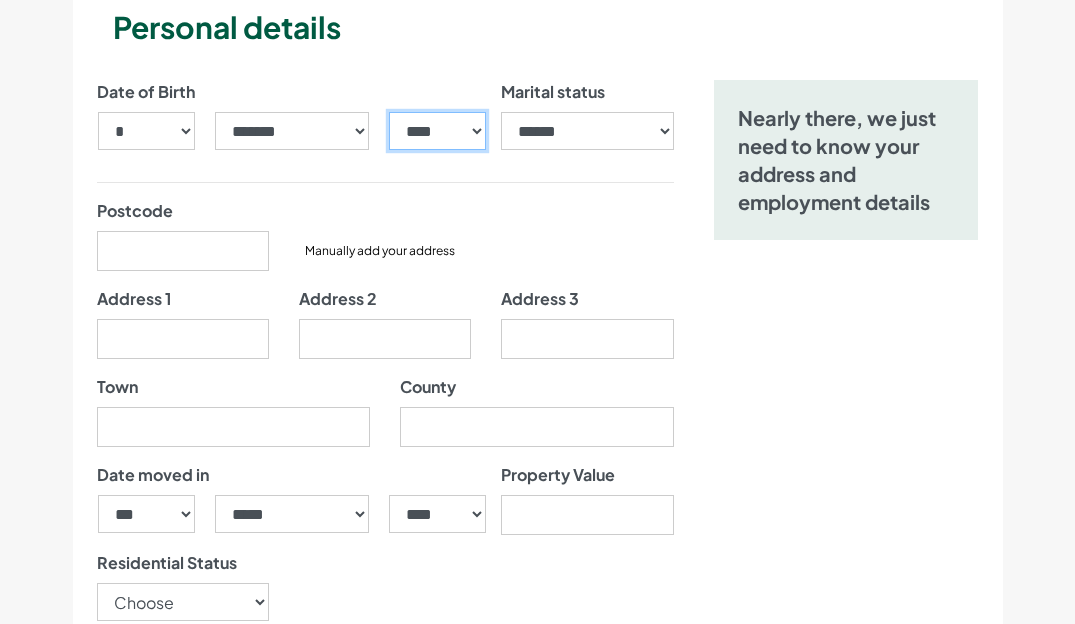 click on "****
**** **** **** **** **** **** **** **** **** **** **** **** **** **** **** **** **** **** **** **** **** **** **** **** **** **** **** **** **** **** **** **** **** **** **** **** **** **** **** **** **** **** **** **** **** **** **** **** **** **** **** **** **** **** **** **** **** **** **** **** **** **** **** **** **** **** **** **** **** **** **** **** **** **** **** **** **** **** **** **** **** **** **** **** **** **** **** **** **** **** **** **** **** **** **** **** **** **** **** **** **** **** **** **** **** **** **** **** **** **** **** **** **** **** **** **** **** **** **** **** **** **** **** **** **** ****" at bounding box center [437, 131] 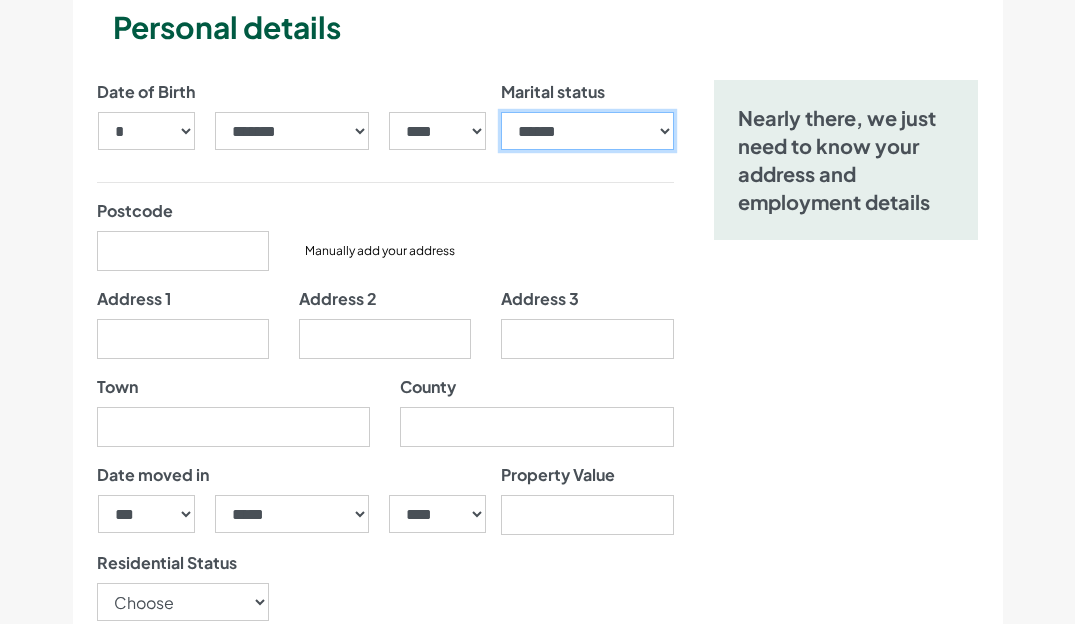 click on "**********" at bounding box center (587, 131) 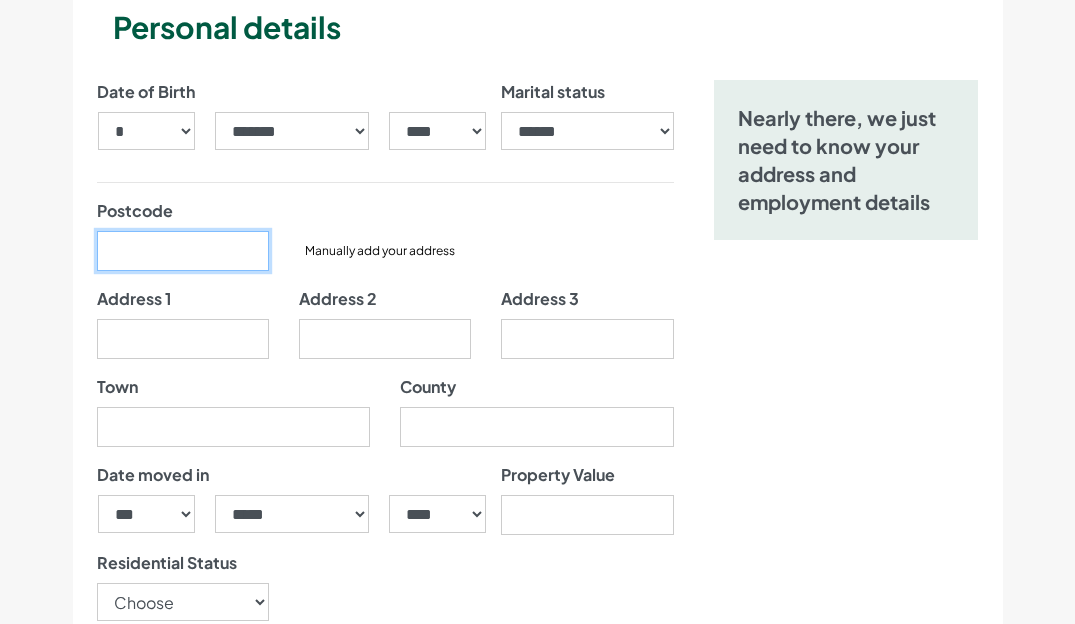 click on "Postcode" at bounding box center [183, 251] 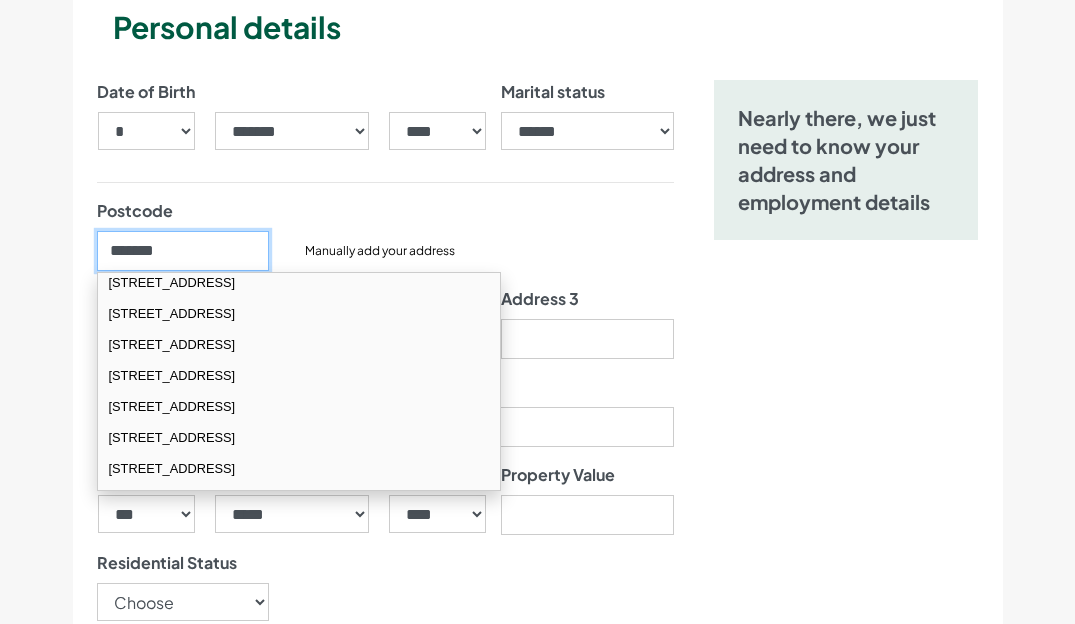 scroll, scrollTop: 616, scrollLeft: 0, axis: vertical 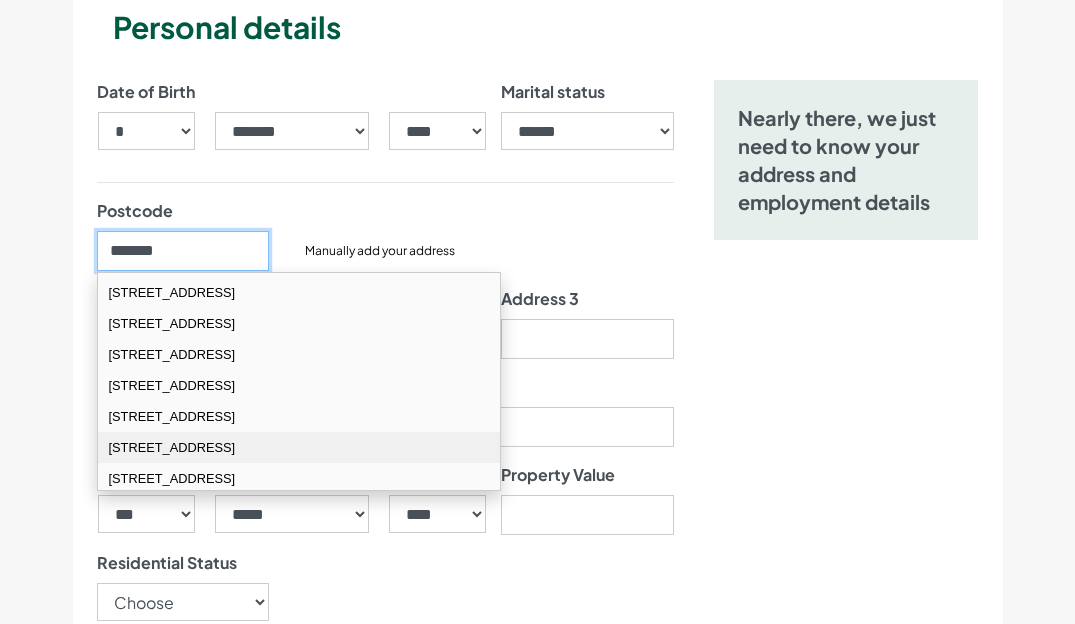 type on "*******" 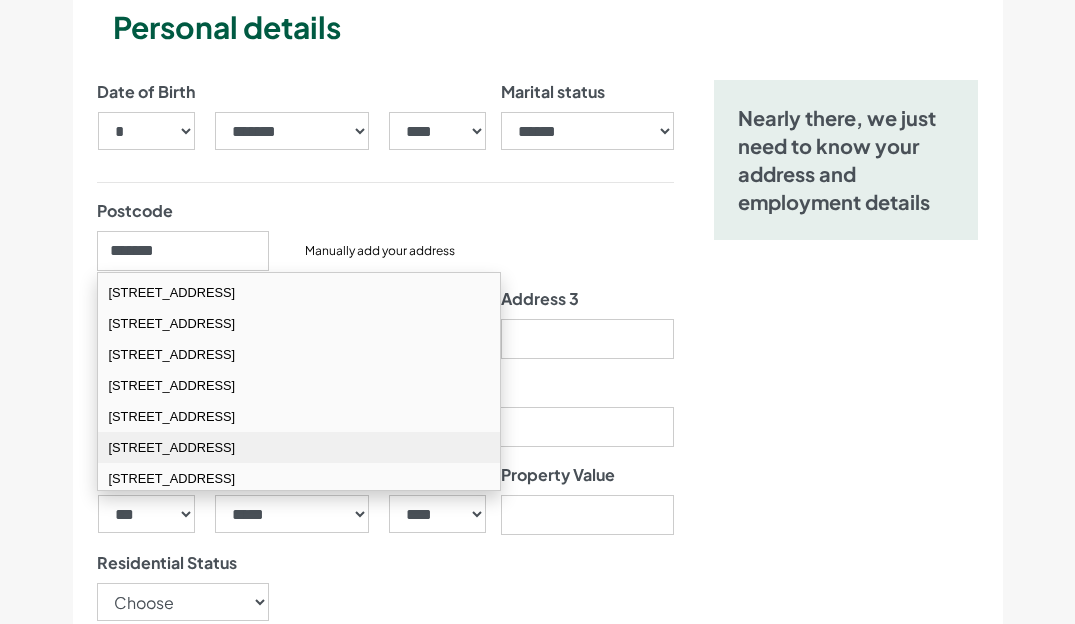 click on "[STREET_ADDRESS]" at bounding box center (299, 447) 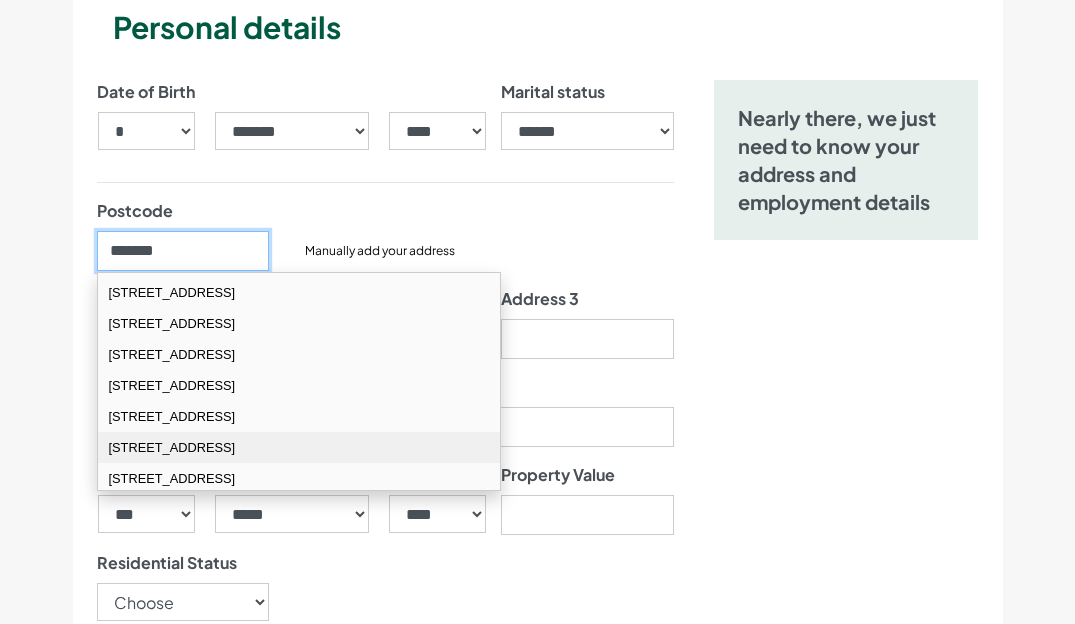 type on "**********" 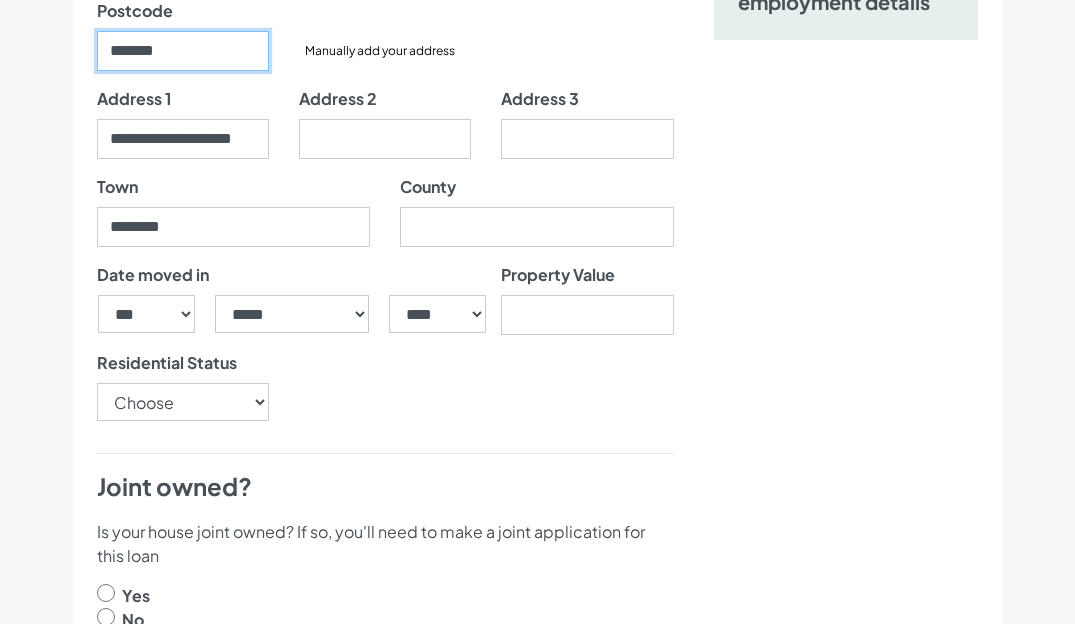 scroll, scrollTop: 438, scrollLeft: 0, axis: vertical 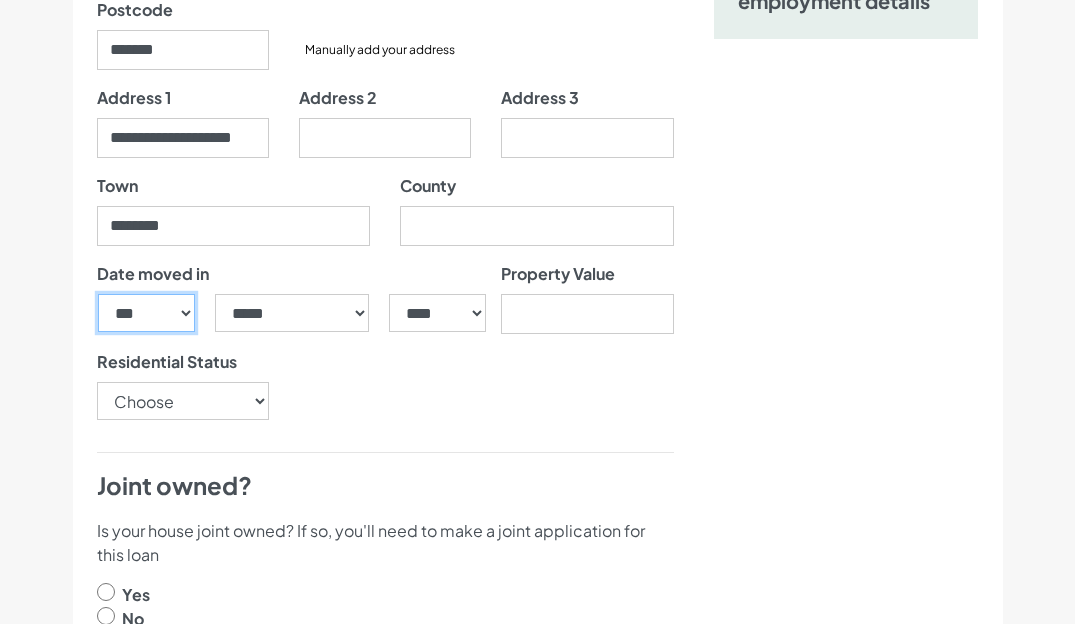 click on "***
* * * * * * * * * ** ** ** ** ** ** ** ** ** ** ** ** ** ** ** ** ** ** ** ** ** **" at bounding box center [146, 313] 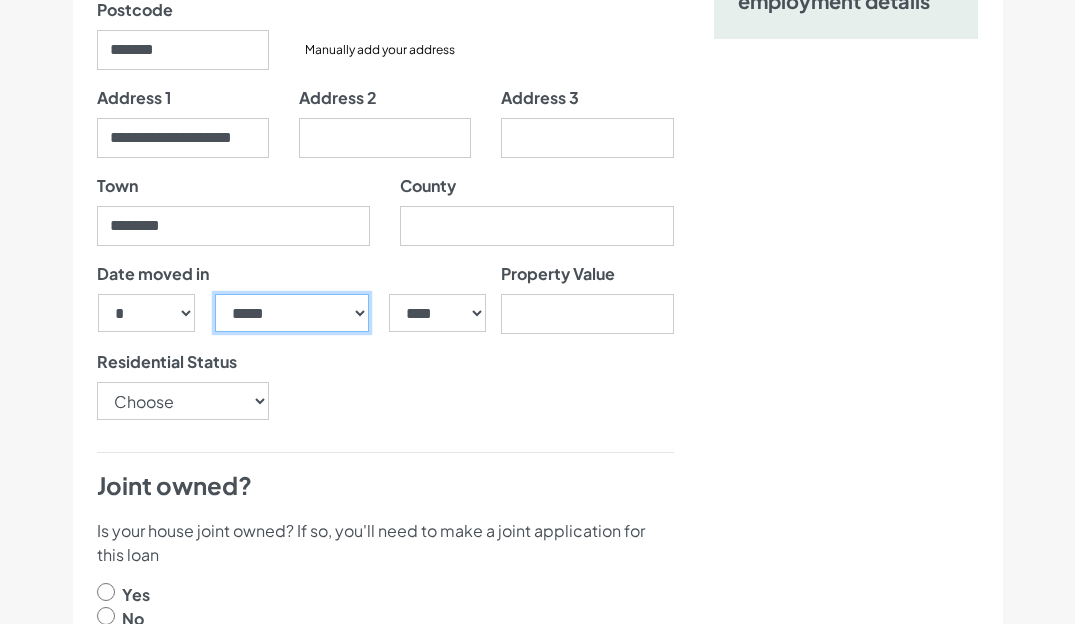 click on "*****
*******
********
*****
*****
***
****
****
******
*********
*******
********
********" at bounding box center (292, 313) 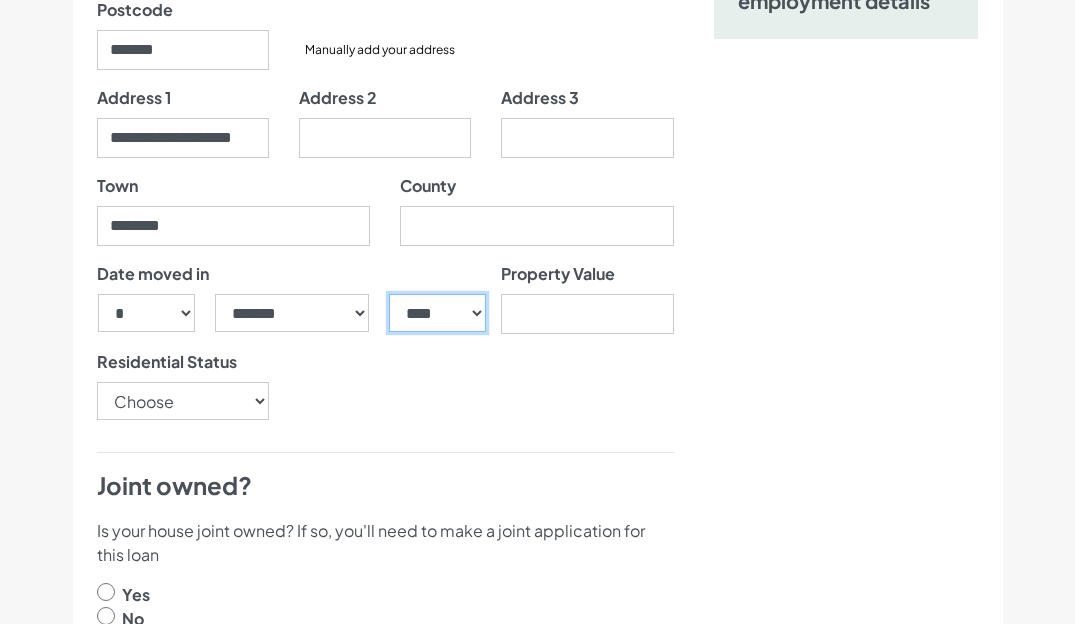click on "****
**** **** **** **** **** **** **** **** **** **** **** **** **** **** **** **** **** **** **** **** **** **** **** **** **** **** **** **** **** **** **** **** **** **** **** **** **** **** **** **** **** **** **** **** **** **** **** **** **** **** **** **** **** **** **** **** **** **** **** **** **** **** **** **** **** **** **** **** **** **** **** **** **** **** **** **** **** **** **** **** **** **** **** **** **** **** **** **** **** **** **** **** **** **** **** **** **** **** **** **** **** **** **** **** **** **** **** **** **** **** **** **** **** **** **** **** **** **** **** **** **** **** **** **** **** ****" at bounding box center [437, 313] 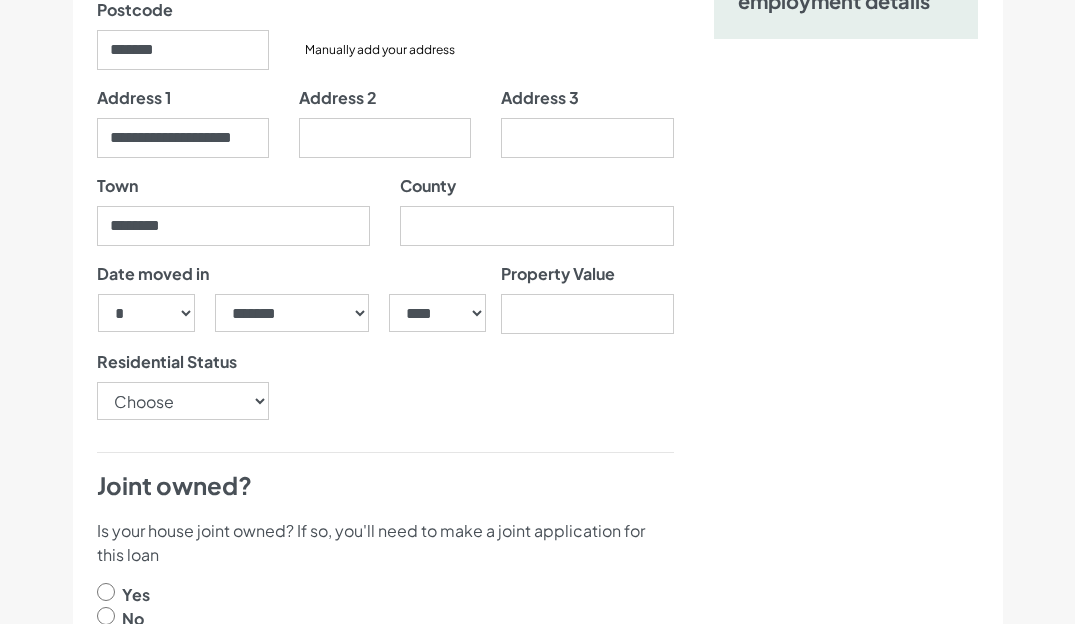 click on "Date moved in
***
* * * * * * * * * ** ** ** ** ** ** ** ** ** ** ** ** ** ** ** ** ** ** ** ** ** **
*****
*******
********
*****
*****
***
****
****
******
********* ******* ******** ****" at bounding box center (385, 349) 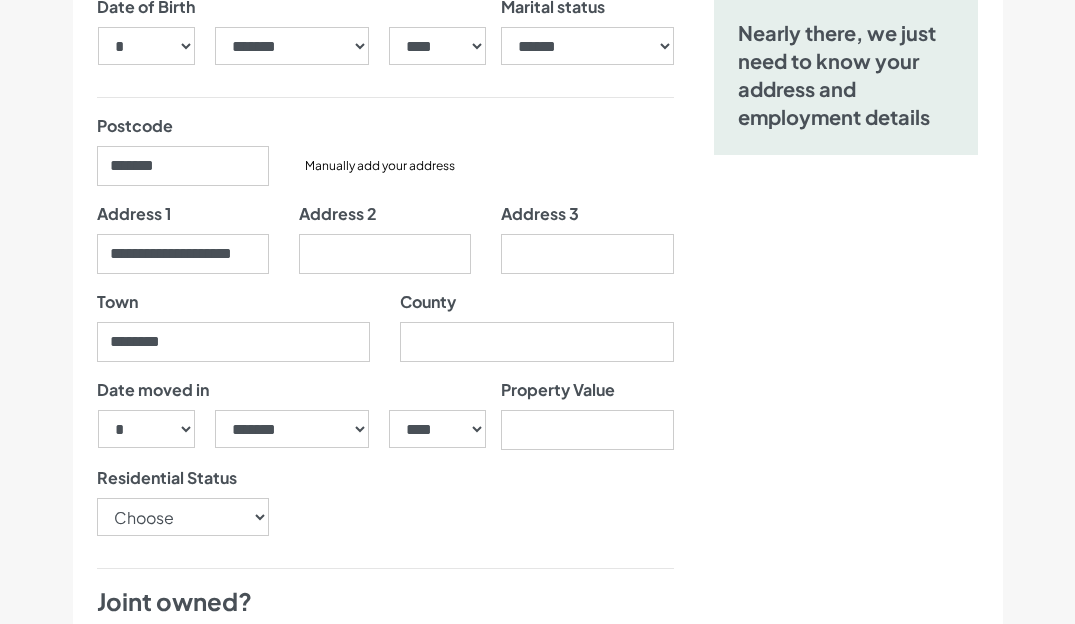 scroll, scrollTop: 323, scrollLeft: 0, axis: vertical 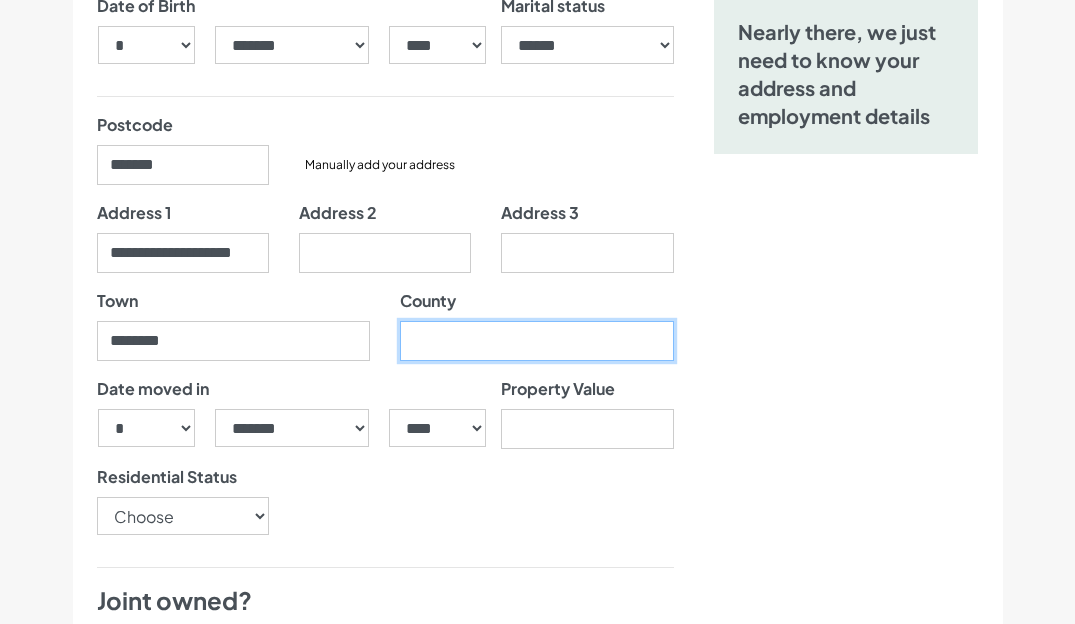 click on "County" at bounding box center (537, 341) 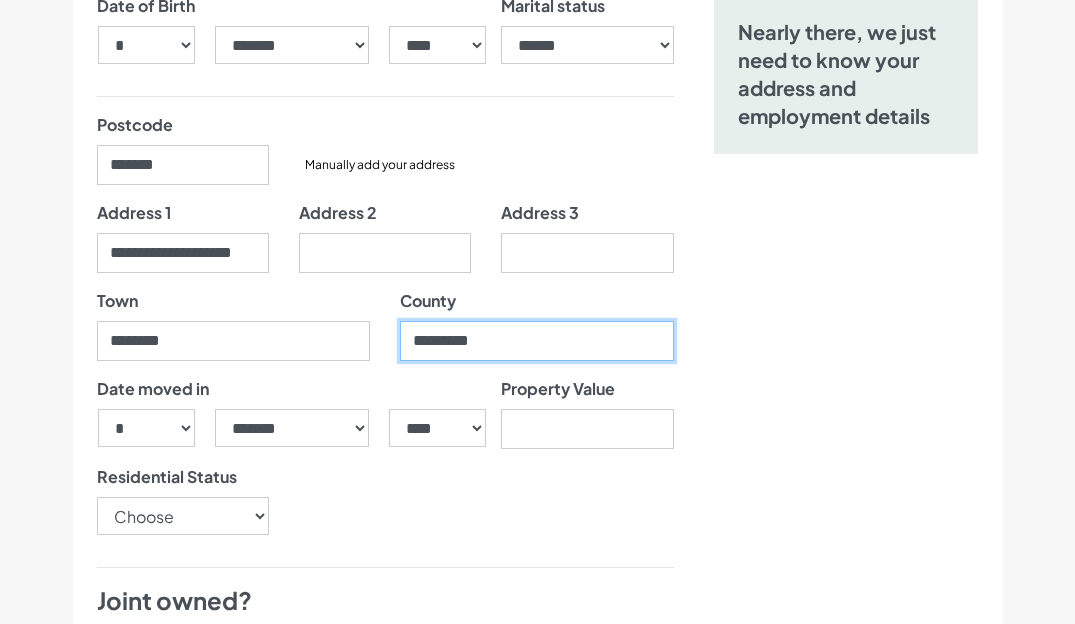 type on "*********" 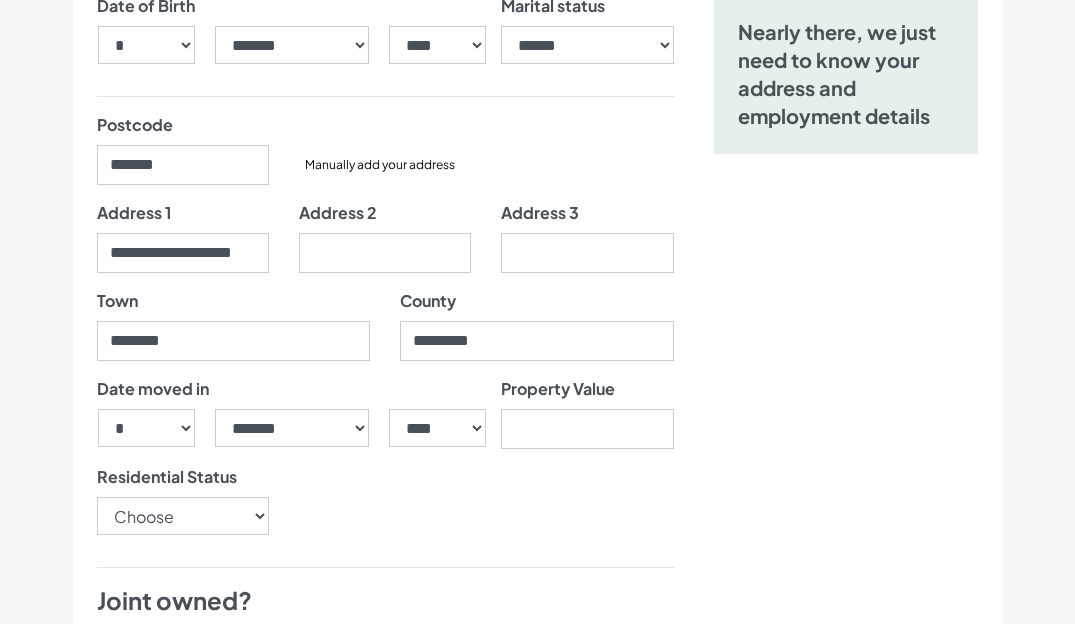 click on "Nearly there, we just need to know your address and employment details" at bounding box center [846, 986] 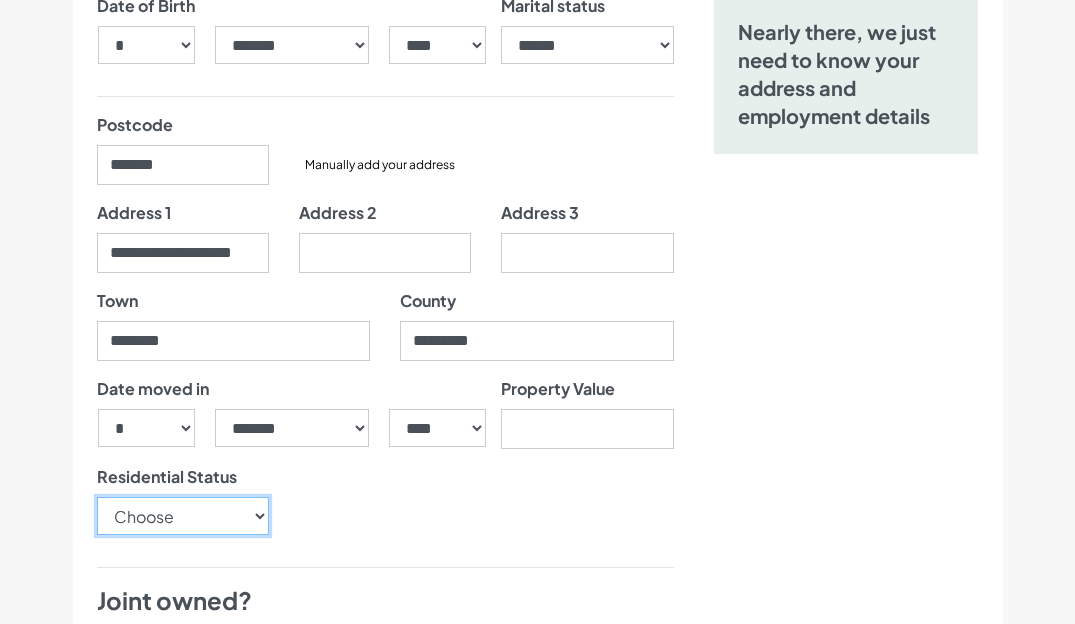 click on "Choose
Owner Occupier
Owner Non Occupier
Living With Parents
Property Owned By Partner
Tenant - Council
Tenant - Housing Association
Tenant - Lodger
Tenant - Private
Living with Friends
Military Accommodation
Works Accommodation" at bounding box center [183, 516] 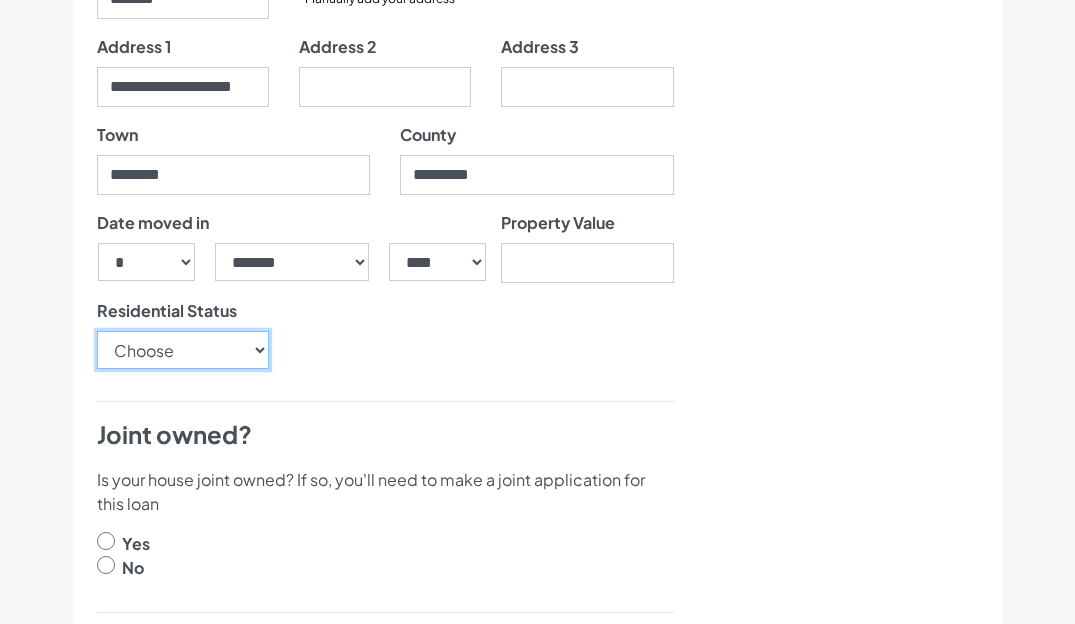 scroll, scrollTop: 491, scrollLeft: 0, axis: vertical 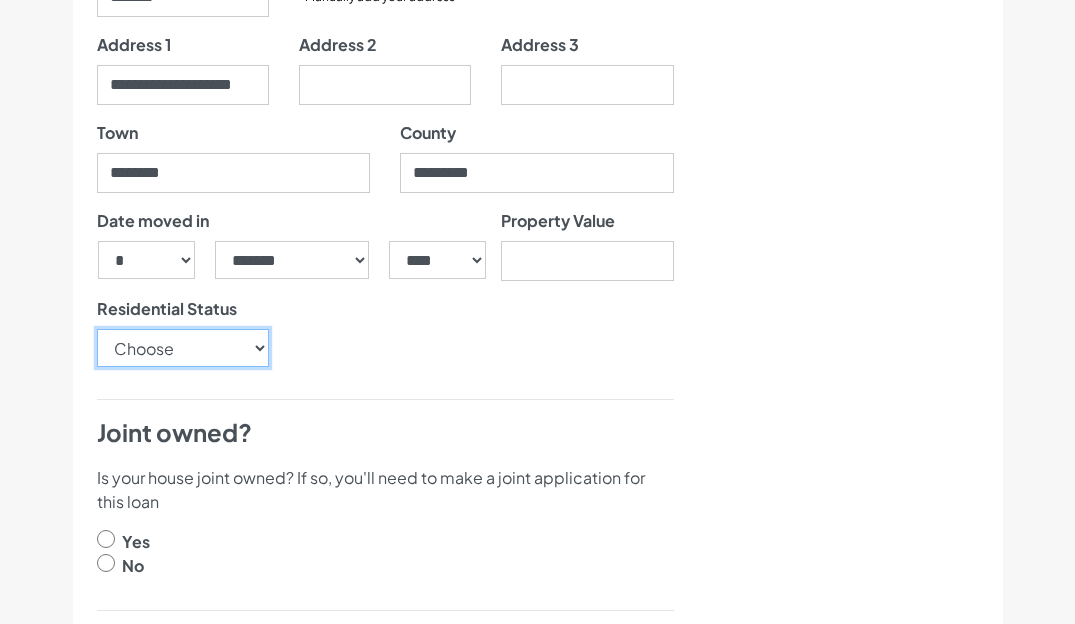 click on "Choose
Owner Occupier
Owner Non Occupier
Living With Parents
Property Owned By Partner
Tenant - Council
Tenant - Housing Association
Tenant - Lodger
Tenant - Private
Living with Friends
Military Accommodation
Works Accommodation" at bounding box center (183, 348) 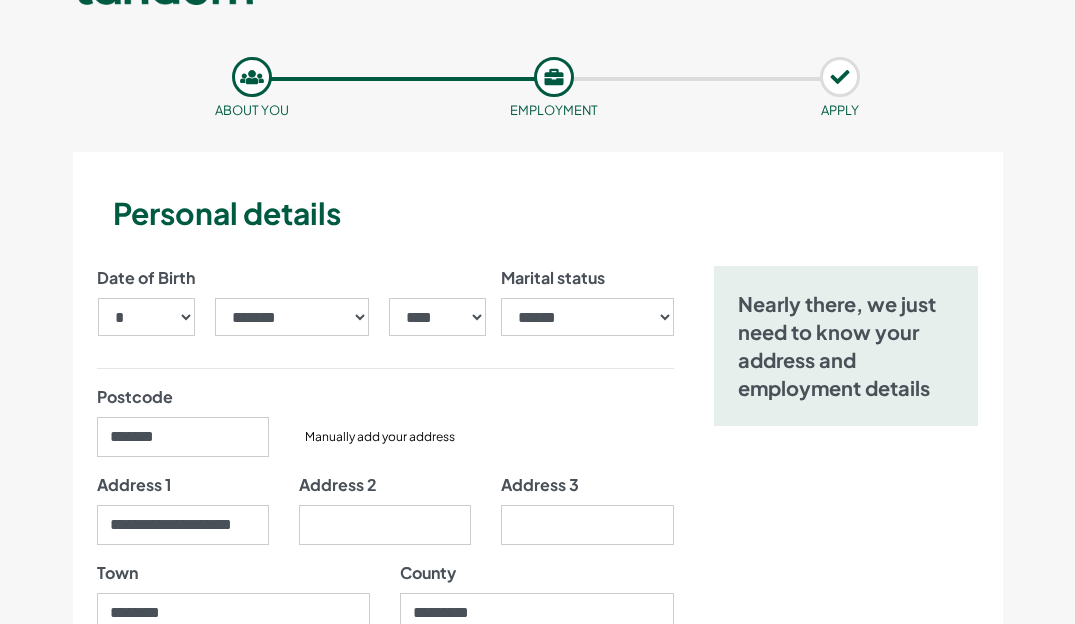 scroll, scrollTop: 0, scrollLeft: 0, axis: both 